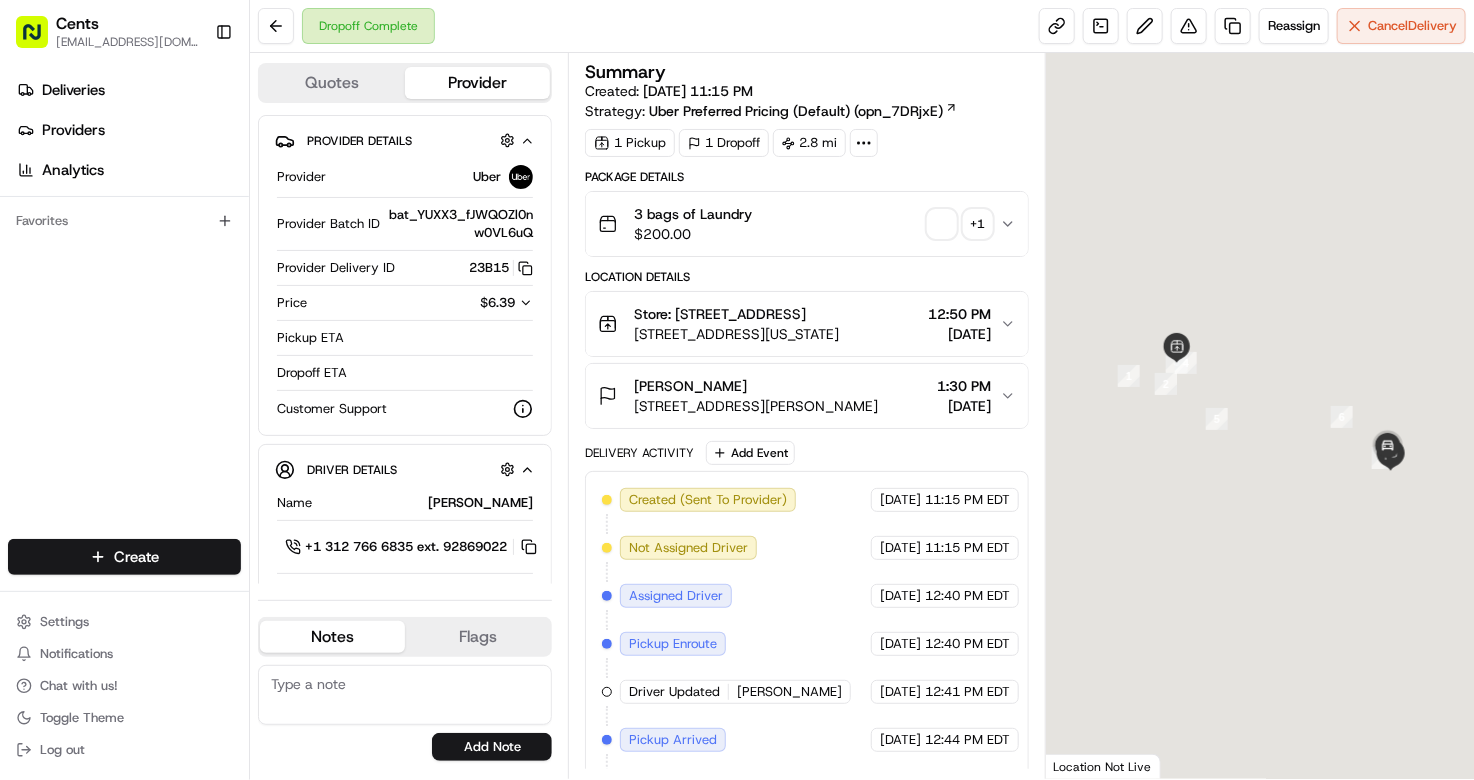 scroll, scrollTop: 0, scrollLeft: 0, axis: both 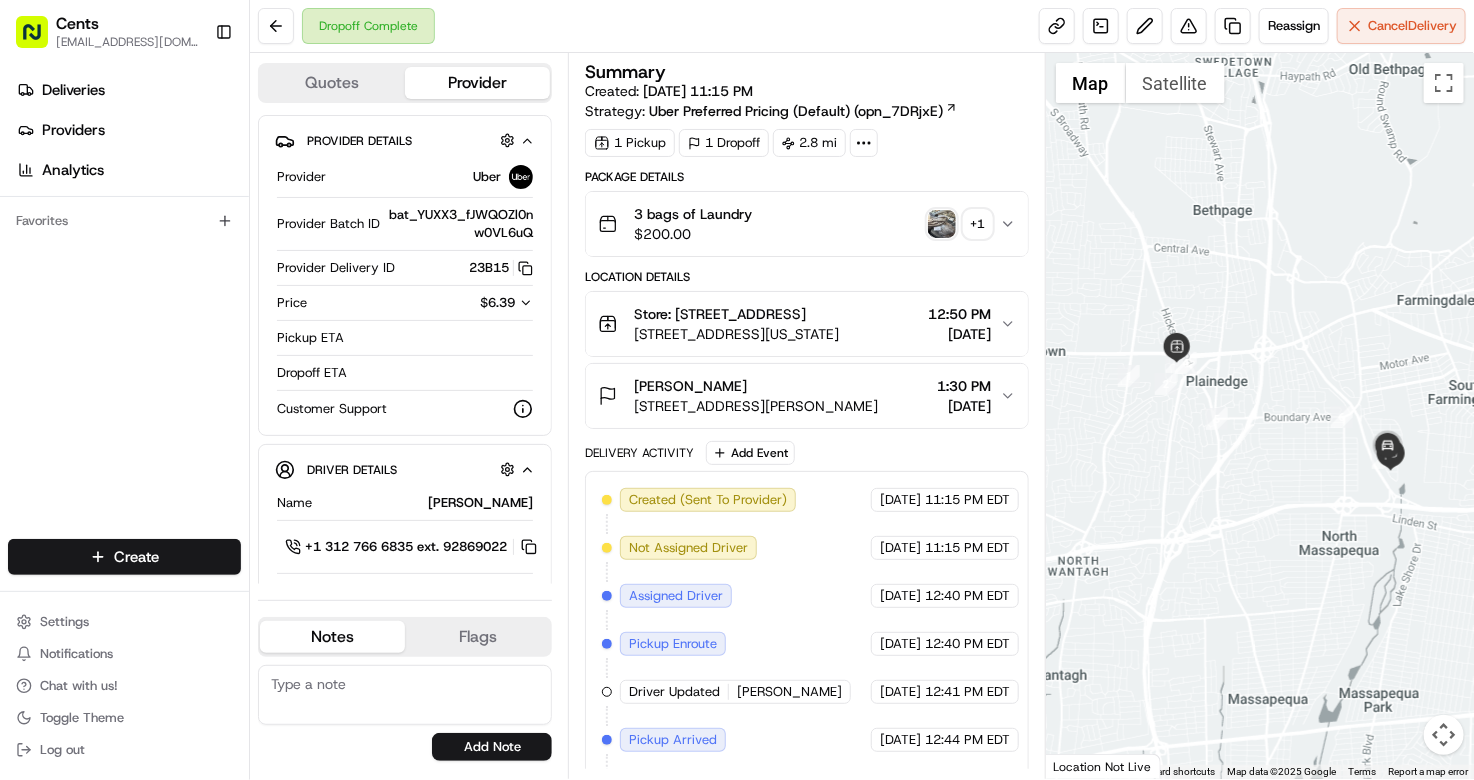 click 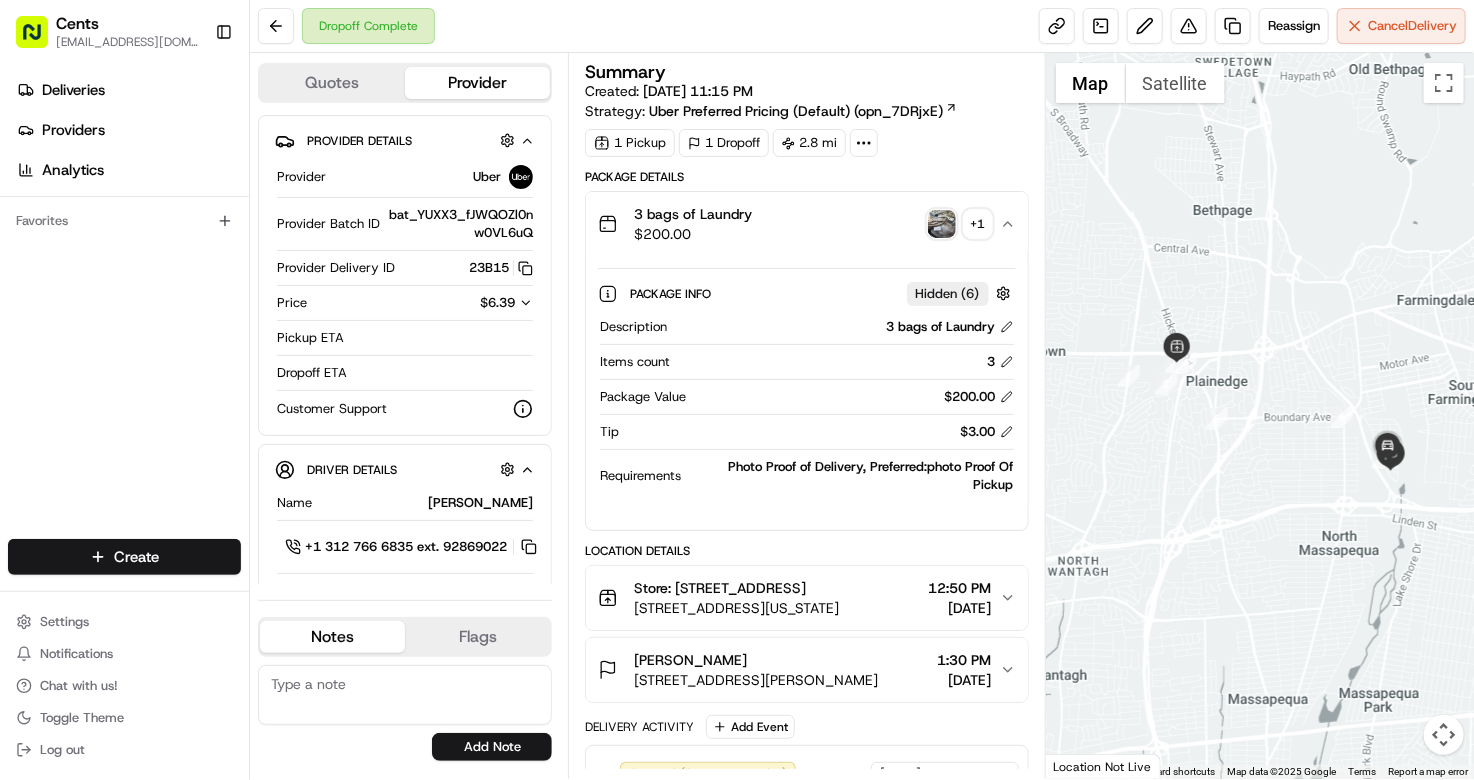 click at bounding box center [942, 224] 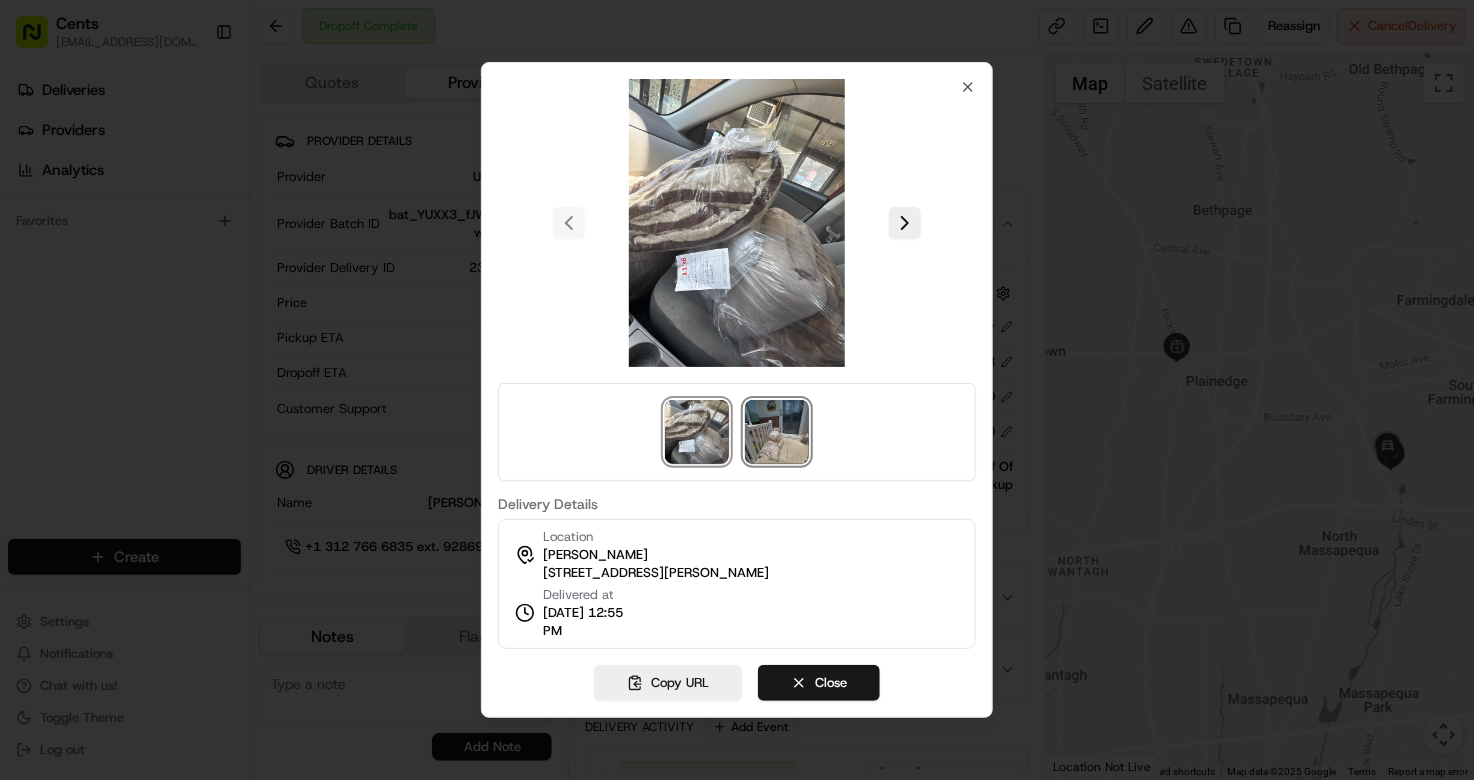drag, startPoint x: 815, startPoint y: 416, endPoint x: 762, endPoint y: 435, distance: 56.302753 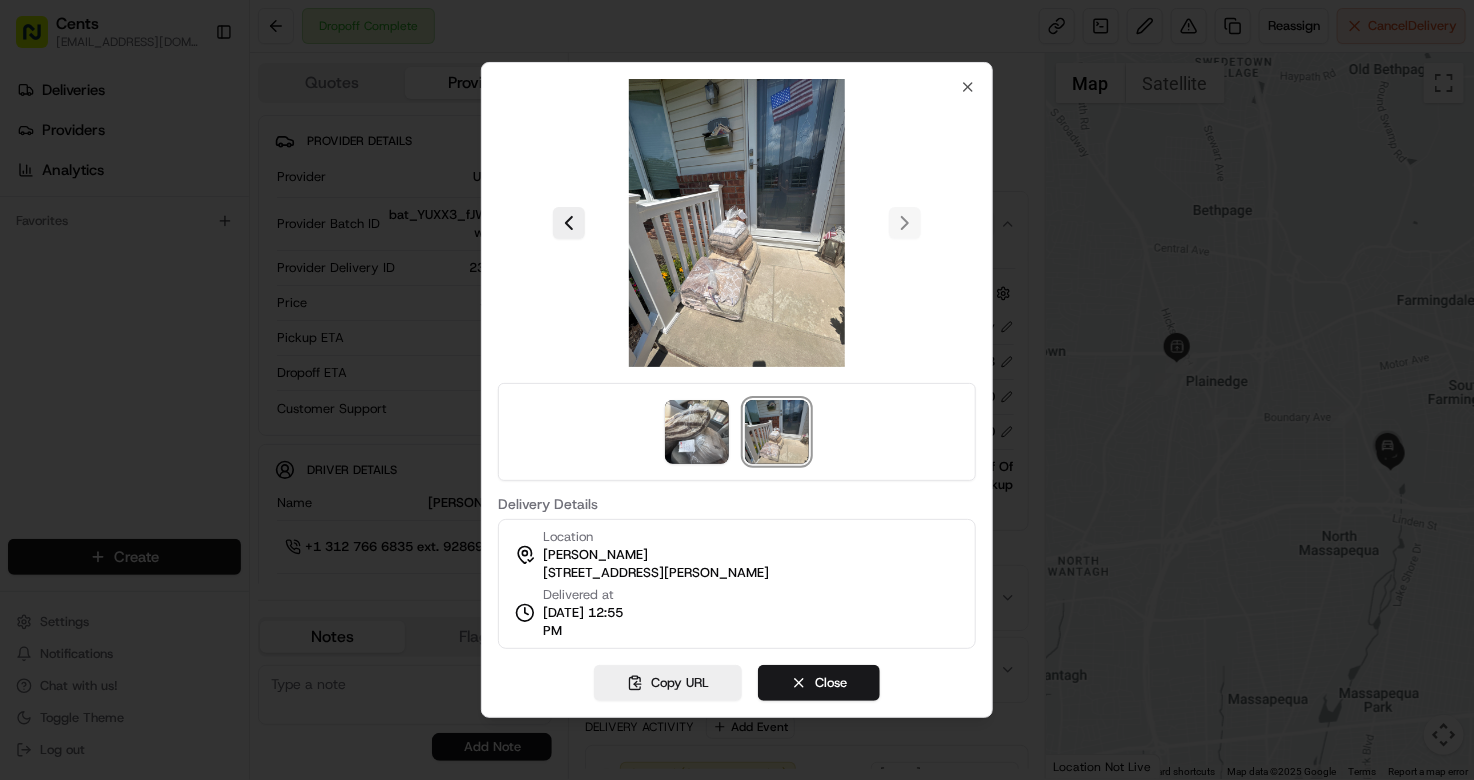 click at bounding box center (737, 223) 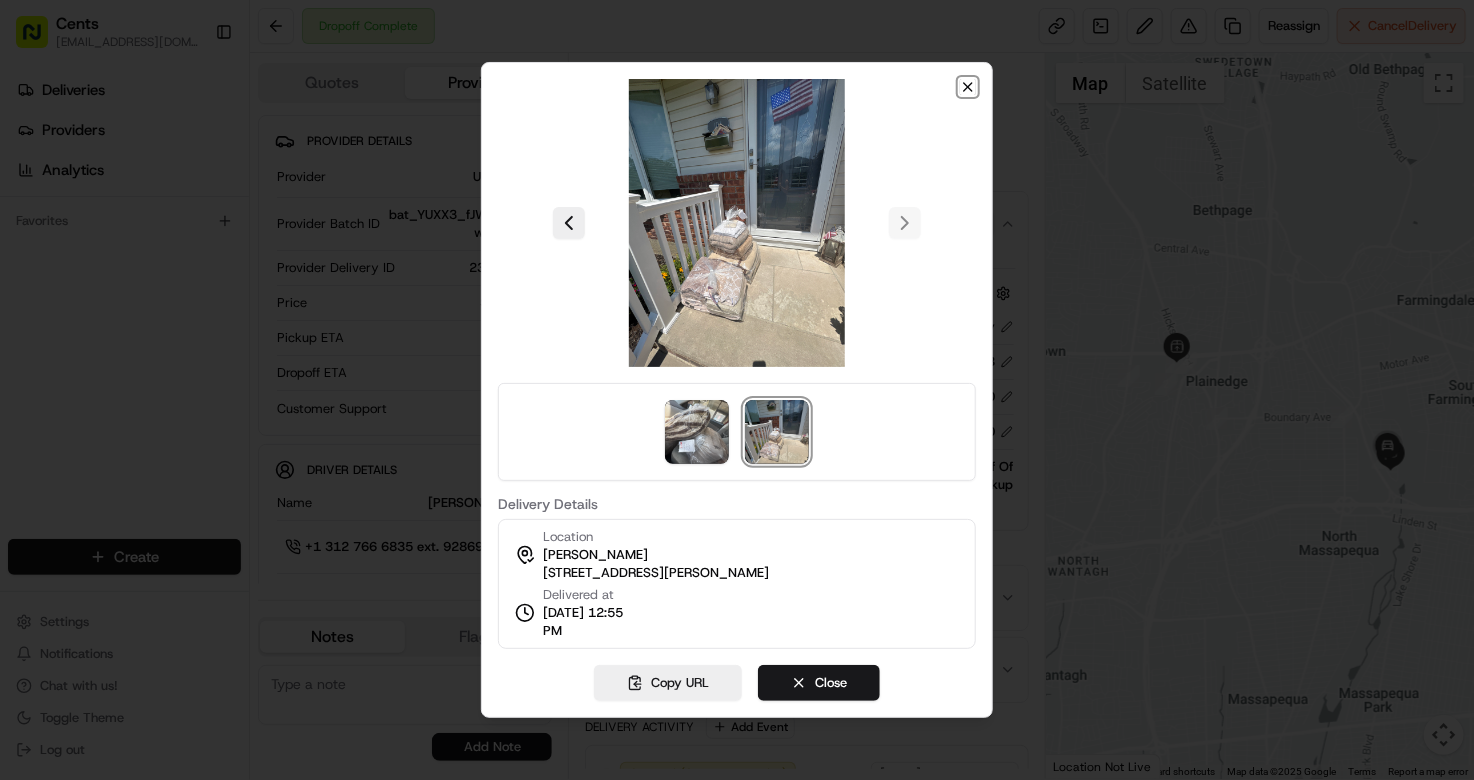 click 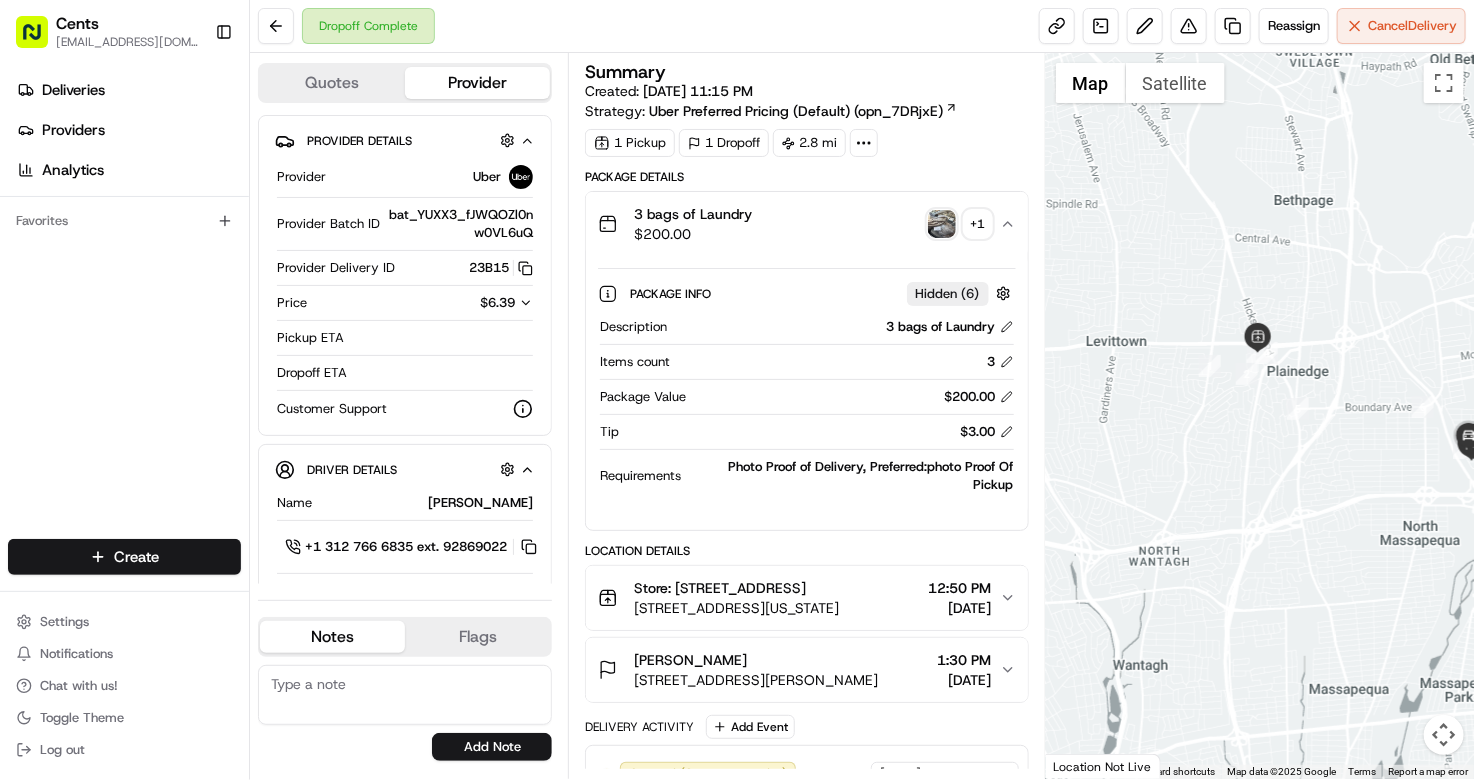 drag, startPoint x: 1325, startPoint y: 468, endPoint x: 1399, endPoint y: 458, distance: 74.672615 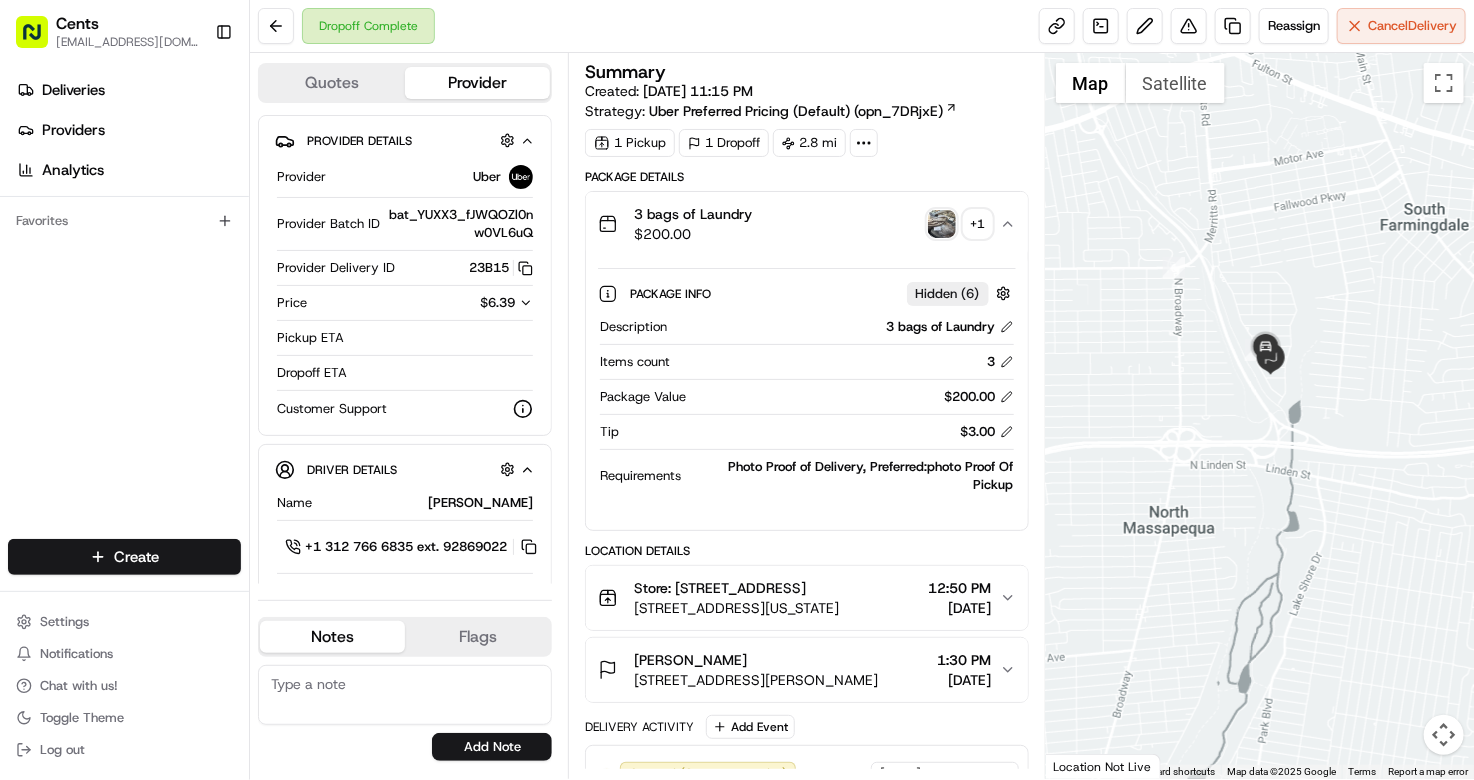 drag, startPoint x: 1328, startPoint y: 414, endPoint x: 1016, endPoint y: 243, distance: 355.78787 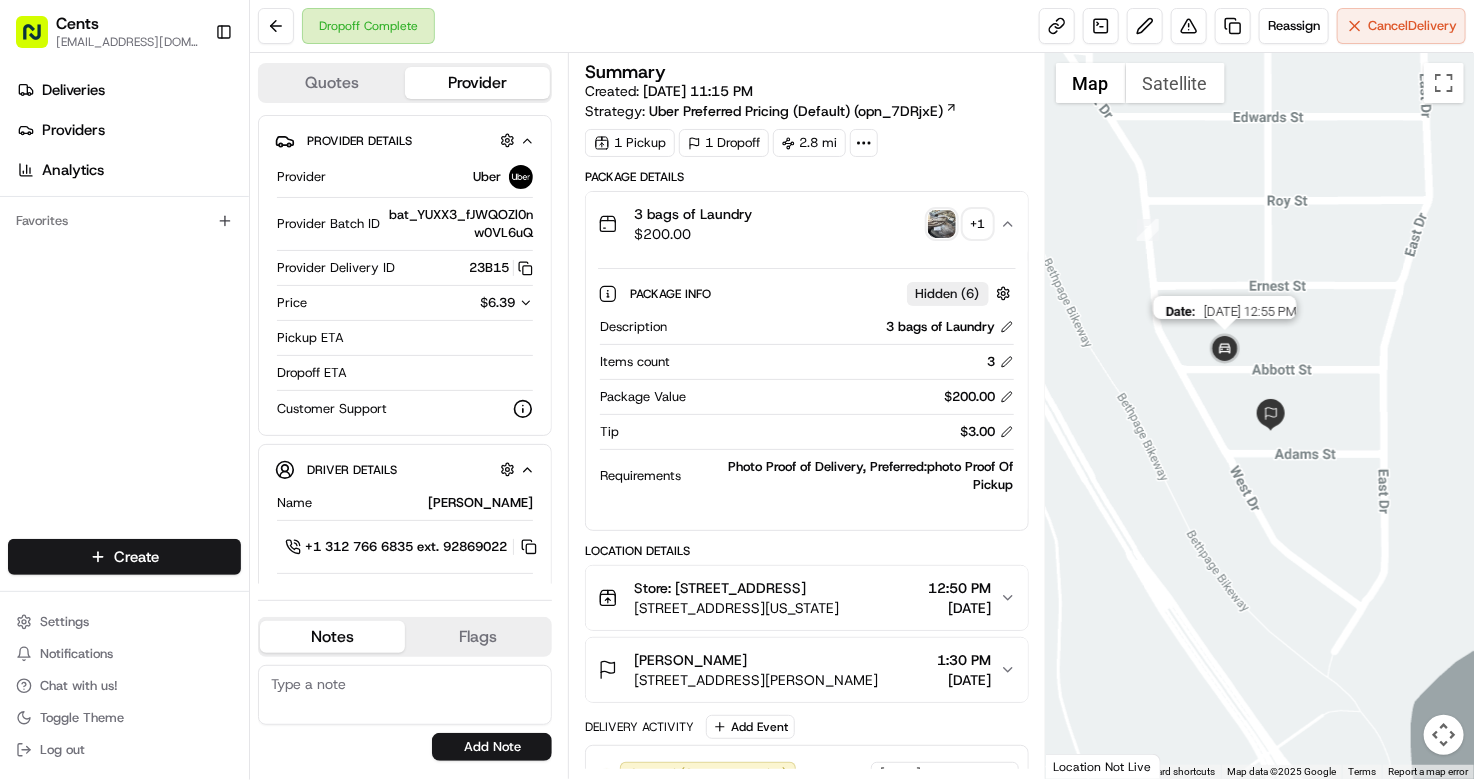 drag, startPoint x: 1392, startPoint y: 508, endPoint x: 1227, endPoint y: 351, distance: 227.75865 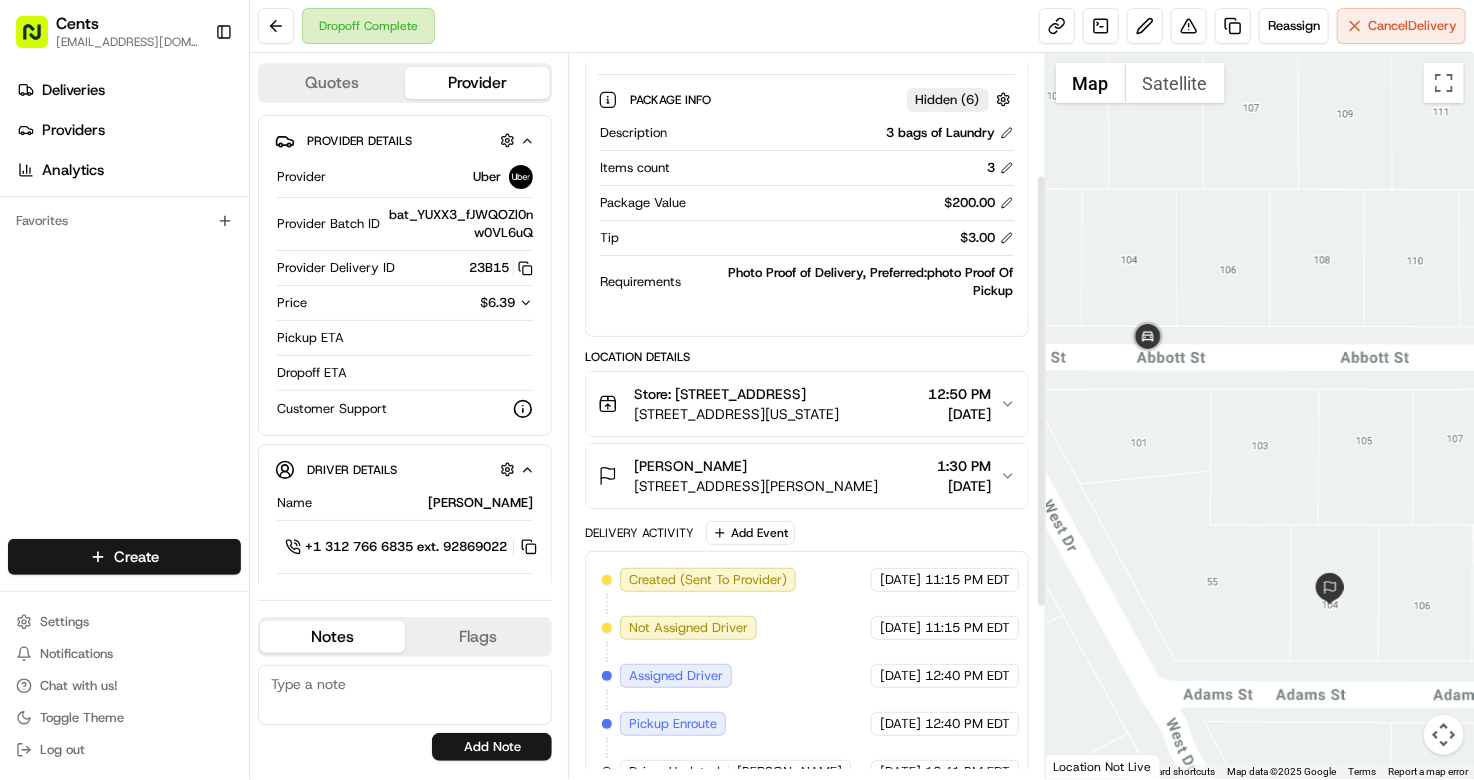 scroll, scrollTop: 203, scrollLeft: 0, axis: vertical 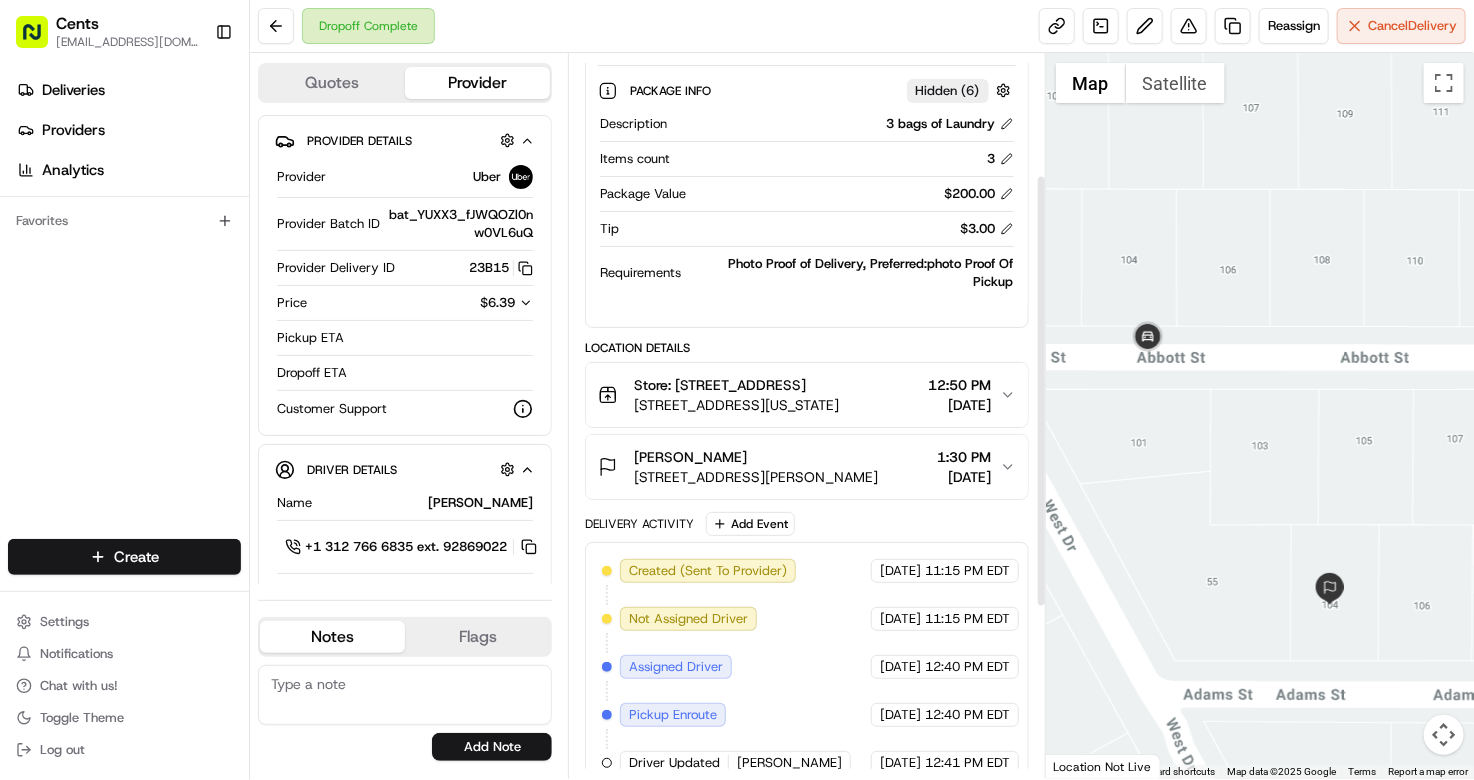 click on "104 Adams Street, Massapequa, NY 11758, US" at bounding box center [756, 477] 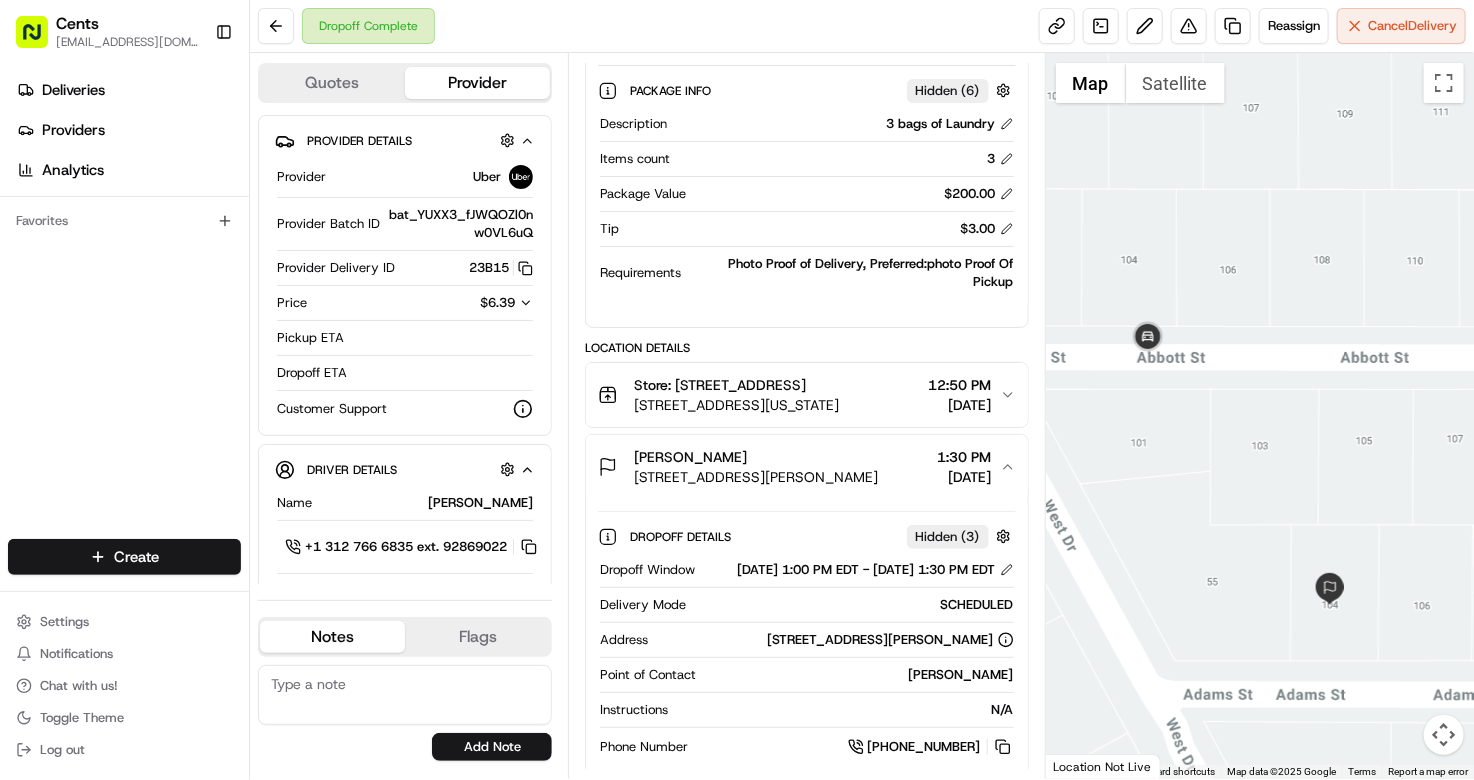 type 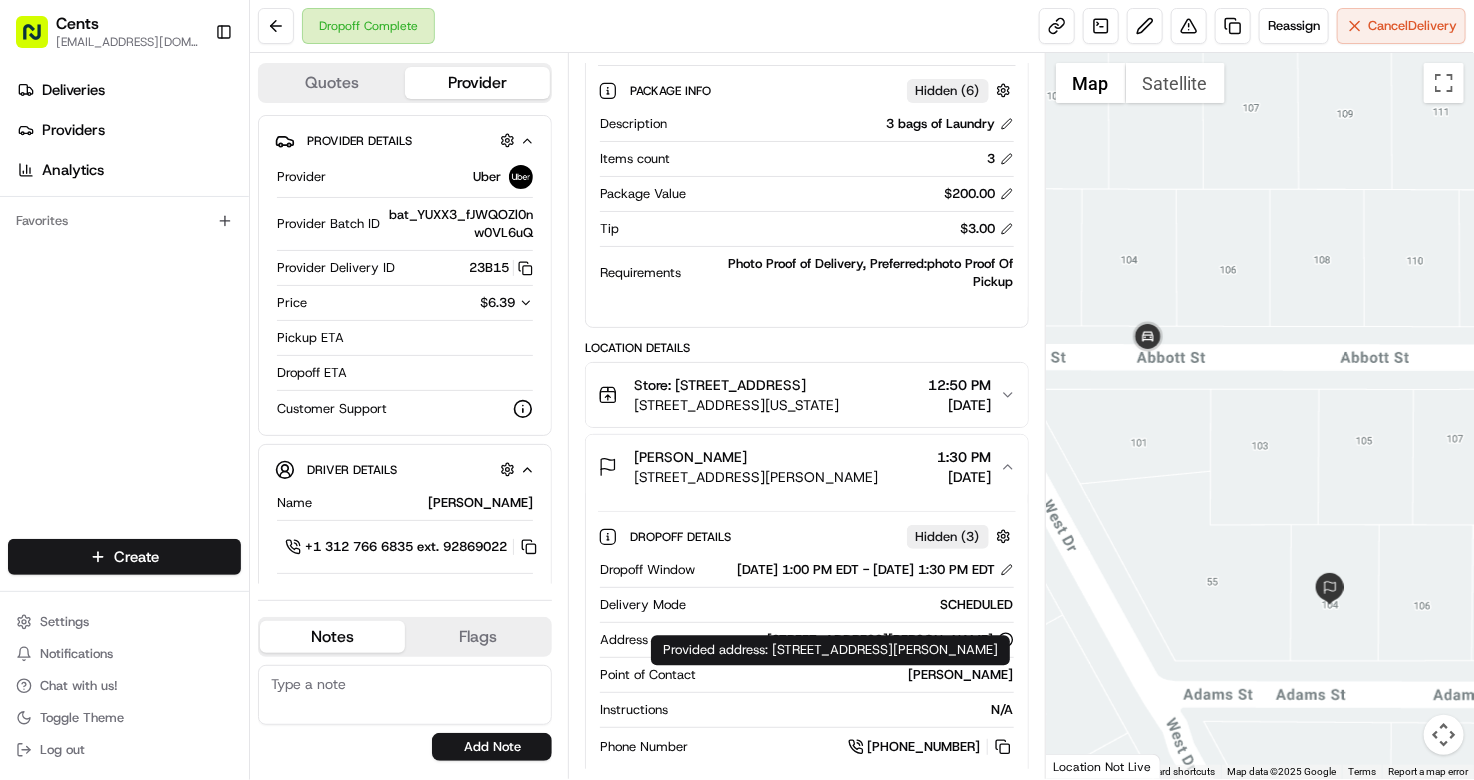 click on "104 Adams Street, Massapequa, NY 11758, US" at bounding box center [891, 640] 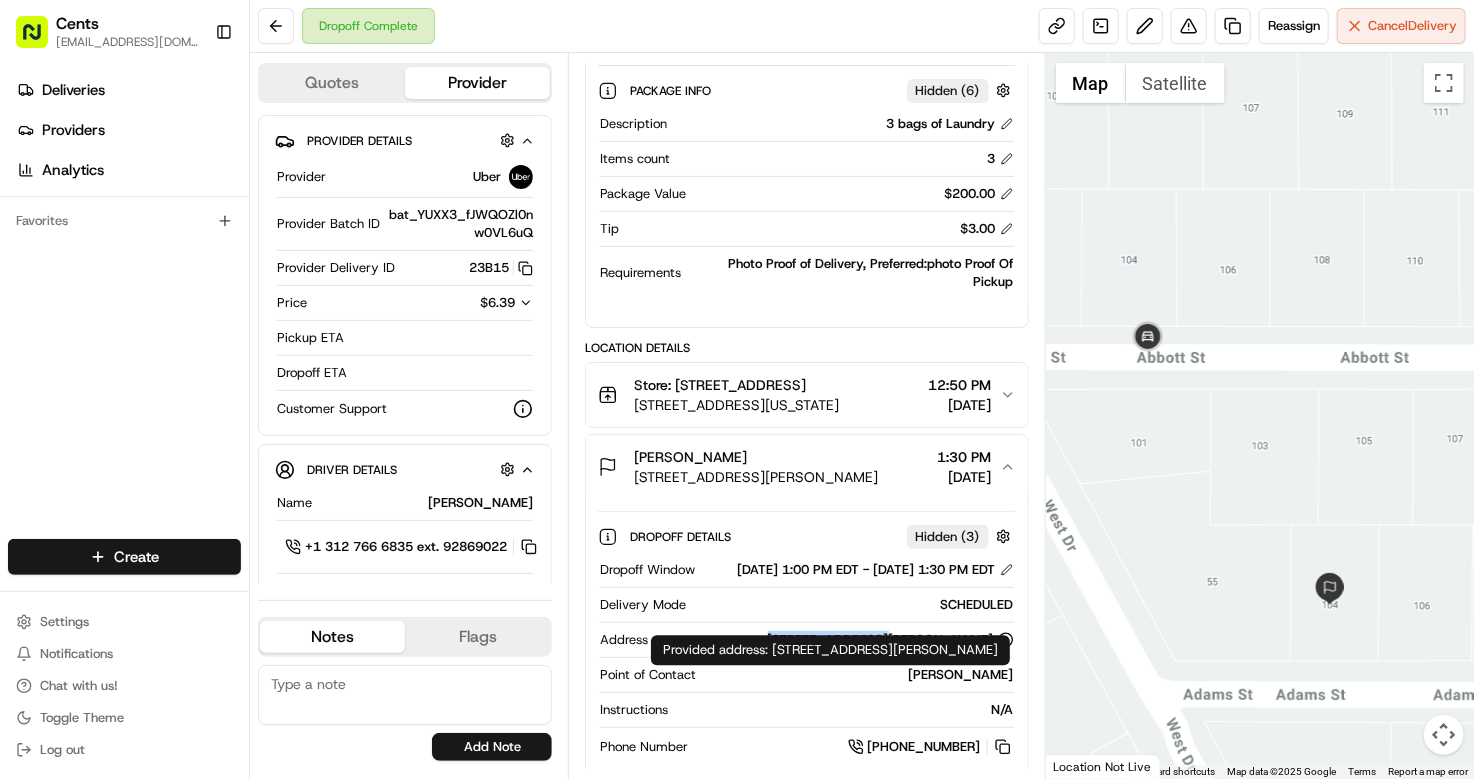 drag, startPoint x: 696, startPoint y: 680, endPoint x: 817, endPoint y: 680, distance: 121 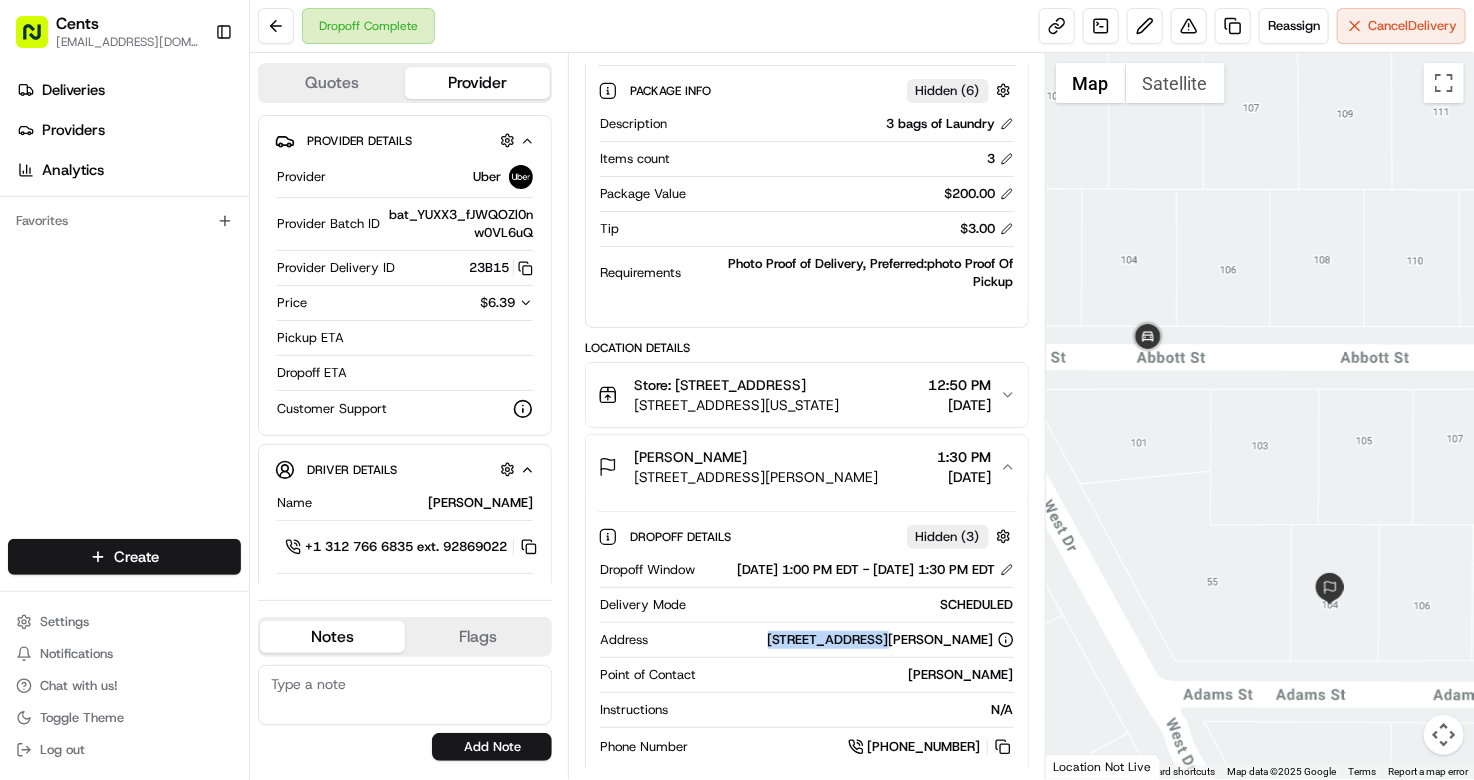 copy on "[STREET_ADDRESS][PERSON_NAME]" 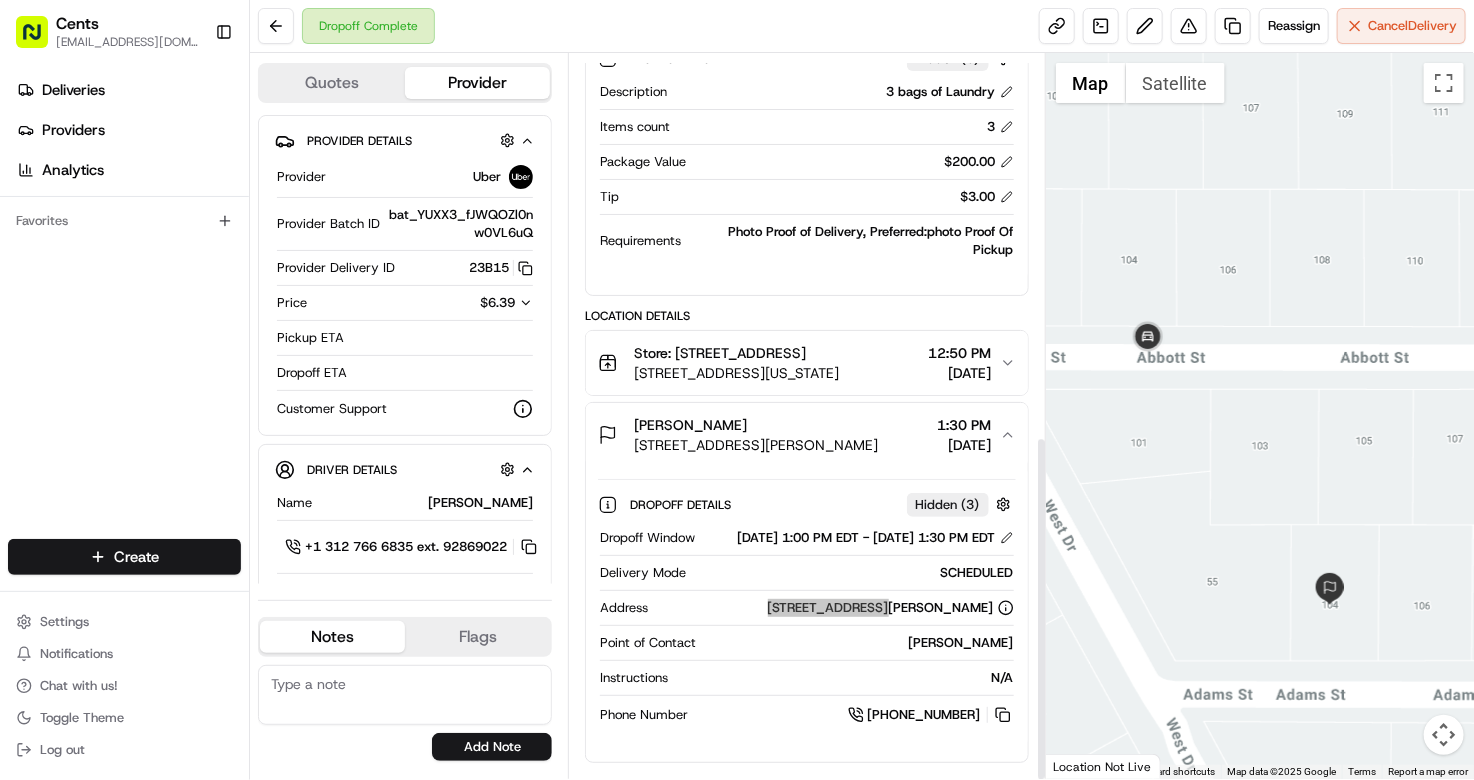 scroll, scrollTop: 803, scrollLeft: 0, axis: vertical 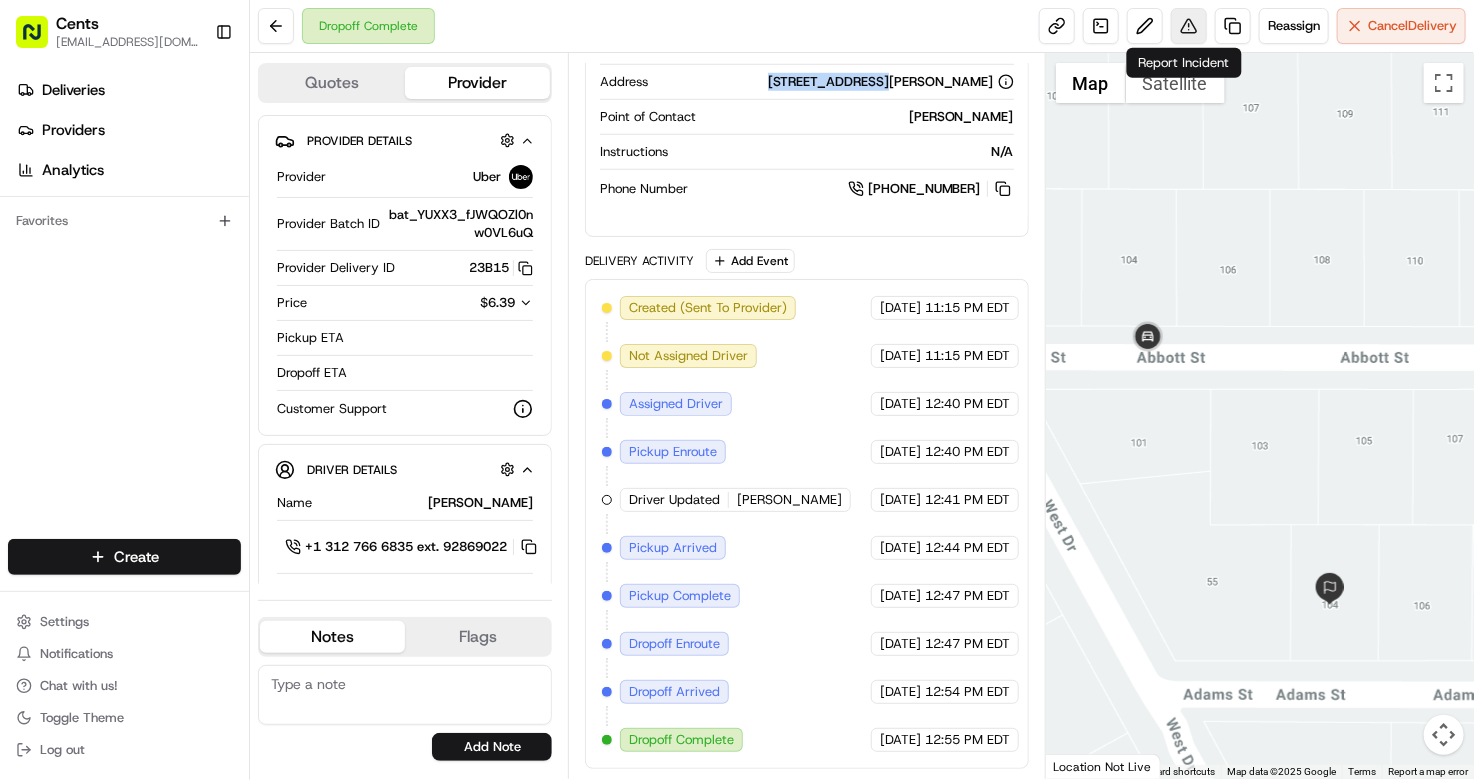 click at bounding box center (1189, 26) 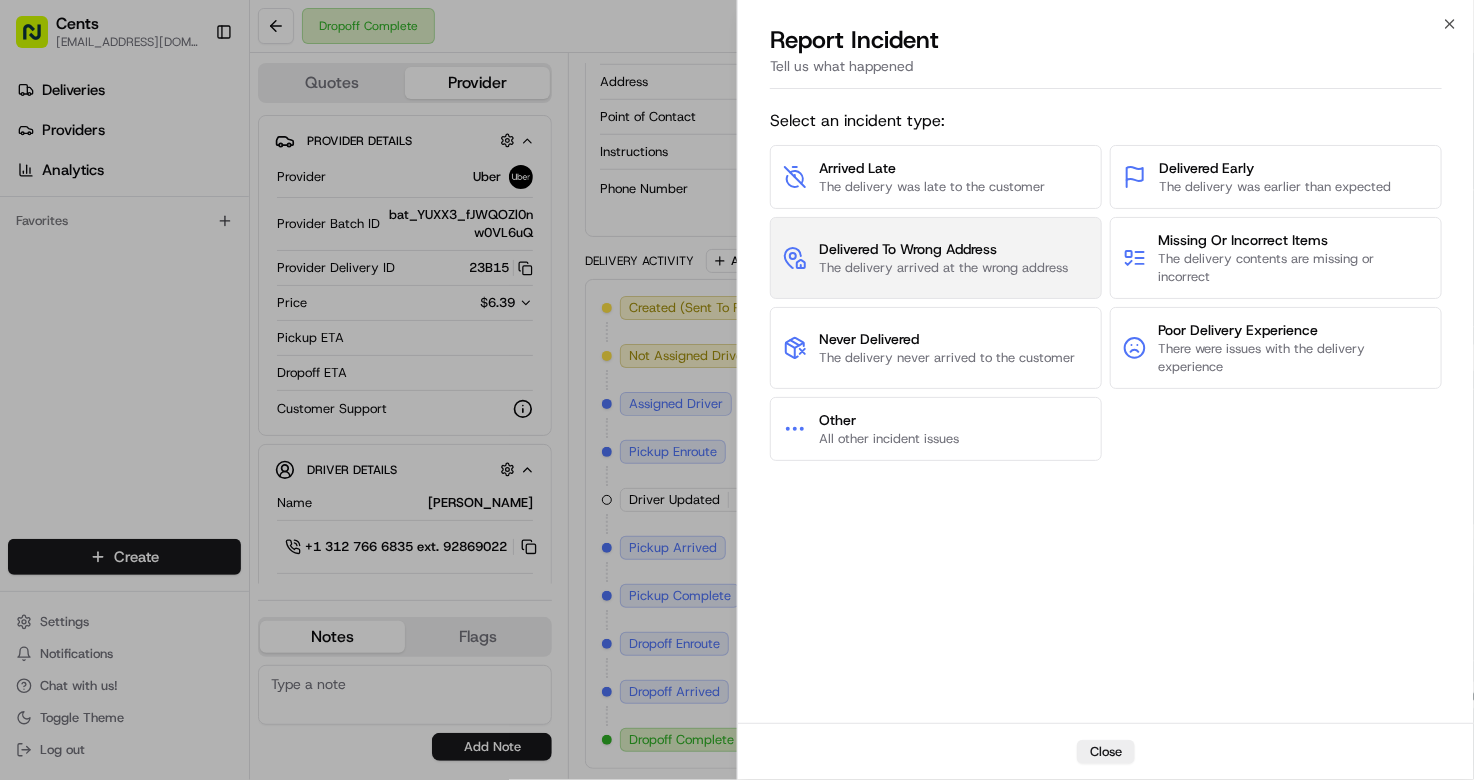 click on "The delivery arrived at the wrong address" at bounding box center (943, 268) 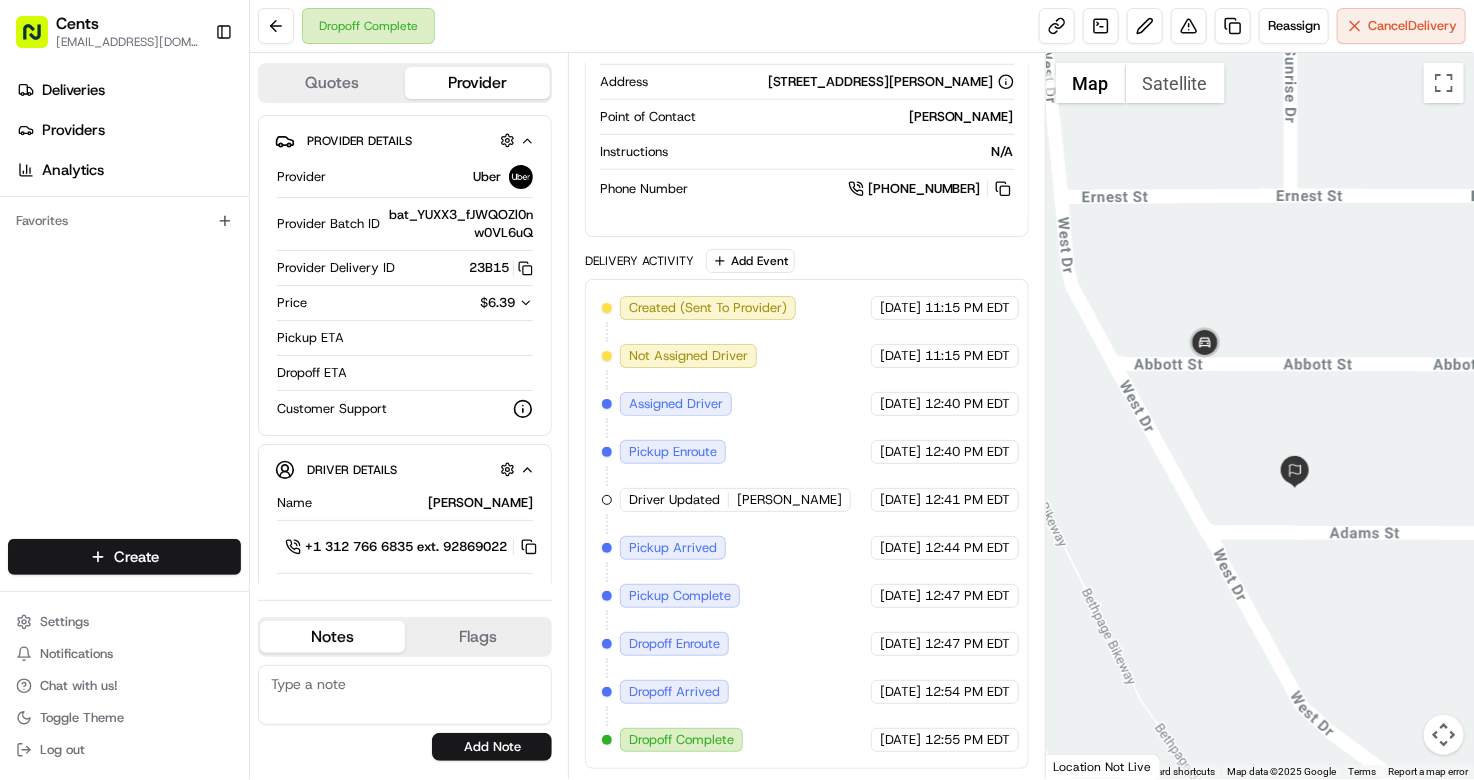 drag, startPoint x: 1373, startPoint y: 217, endPoint x: 1326, endPoint y: 254, distance: 59.816387 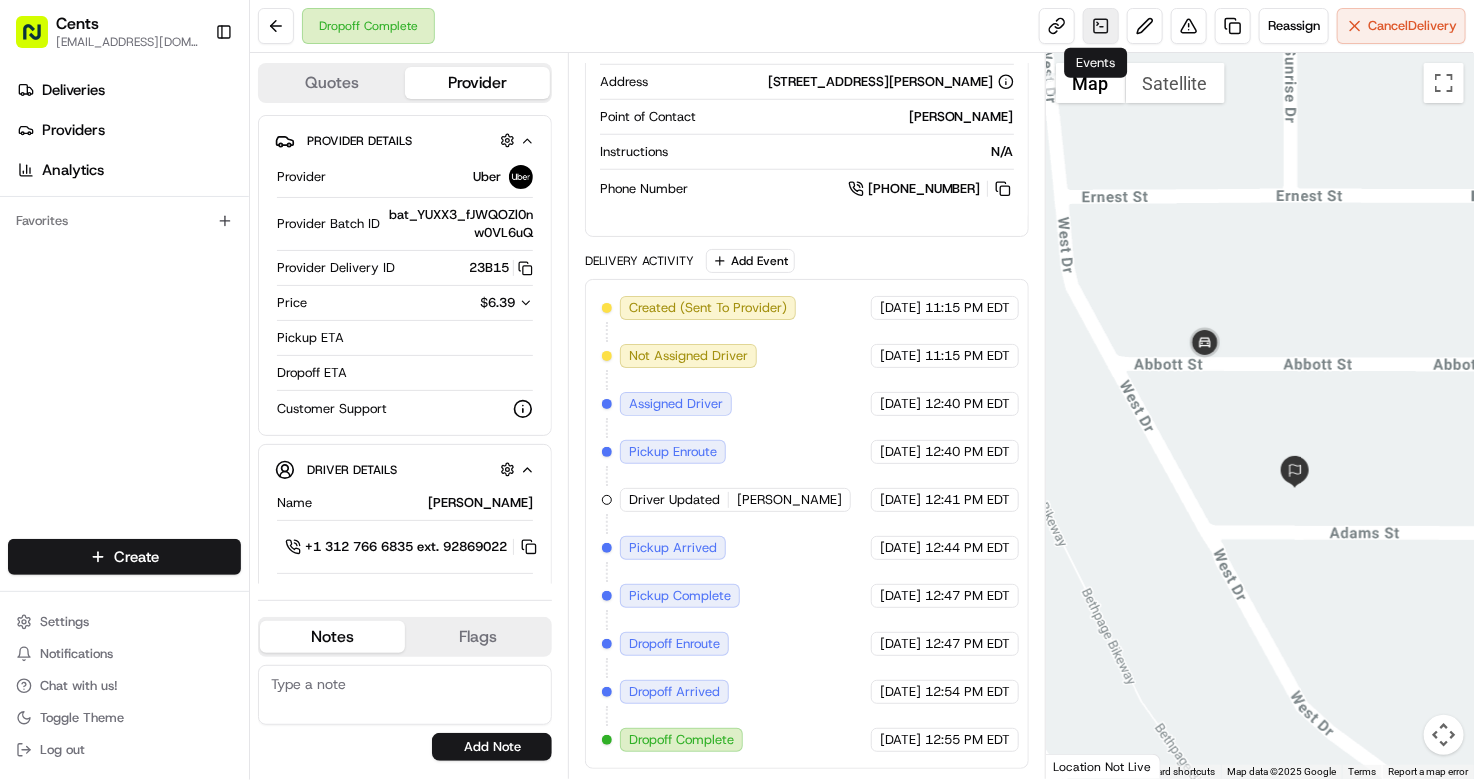 click at bounding box center [1101, 26] 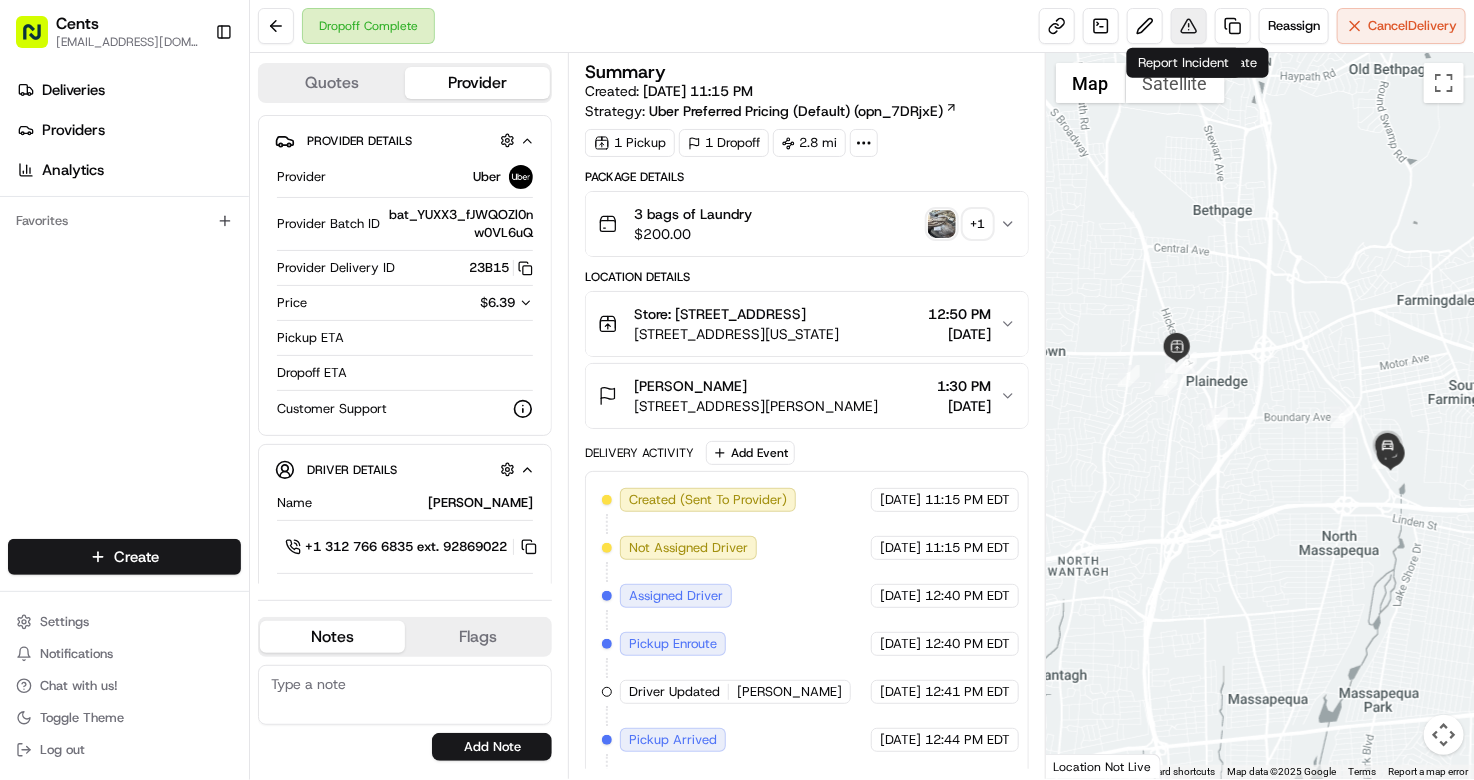 click at bounding box center [1189, 26] 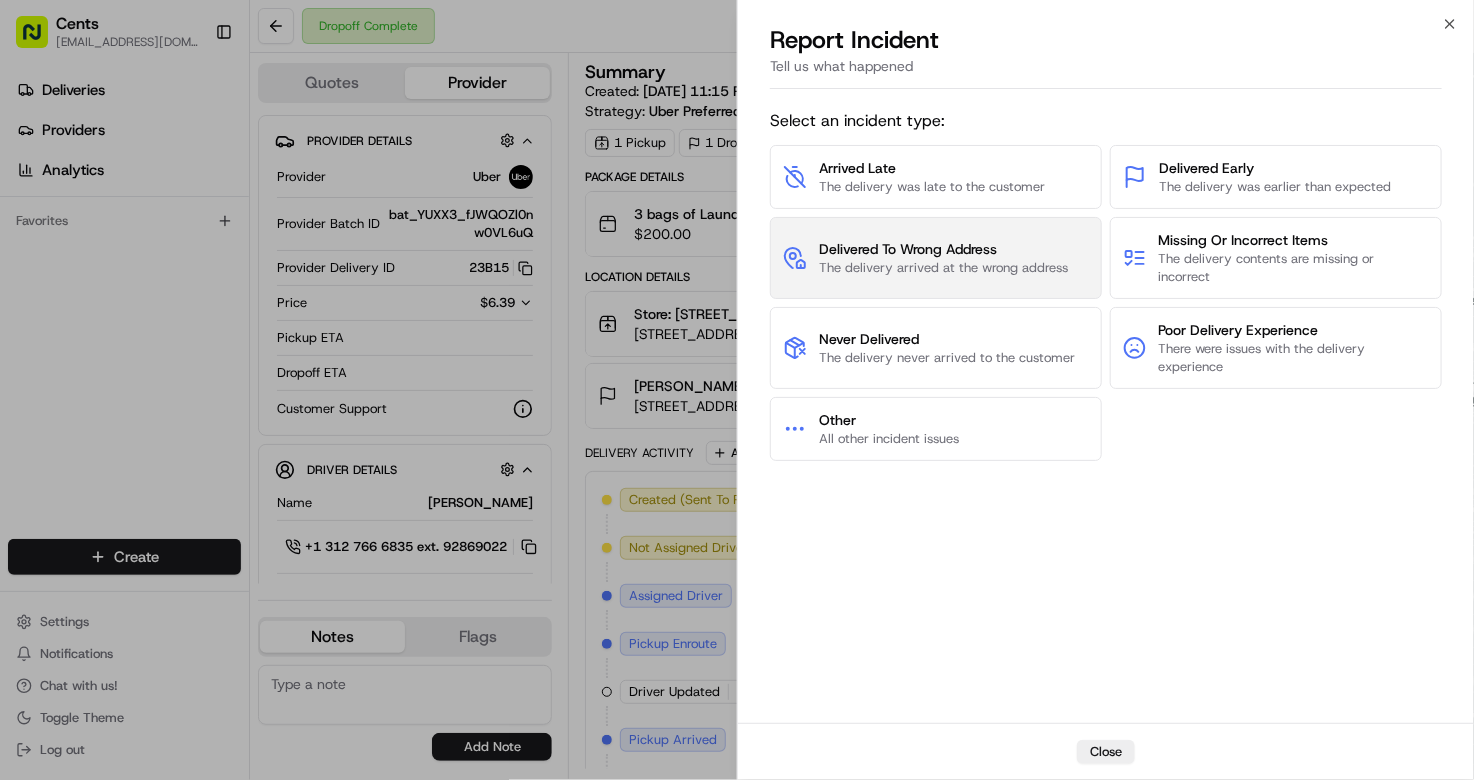 click on "The delivery arrived at the wrong address" at bounding box center (943, 268) 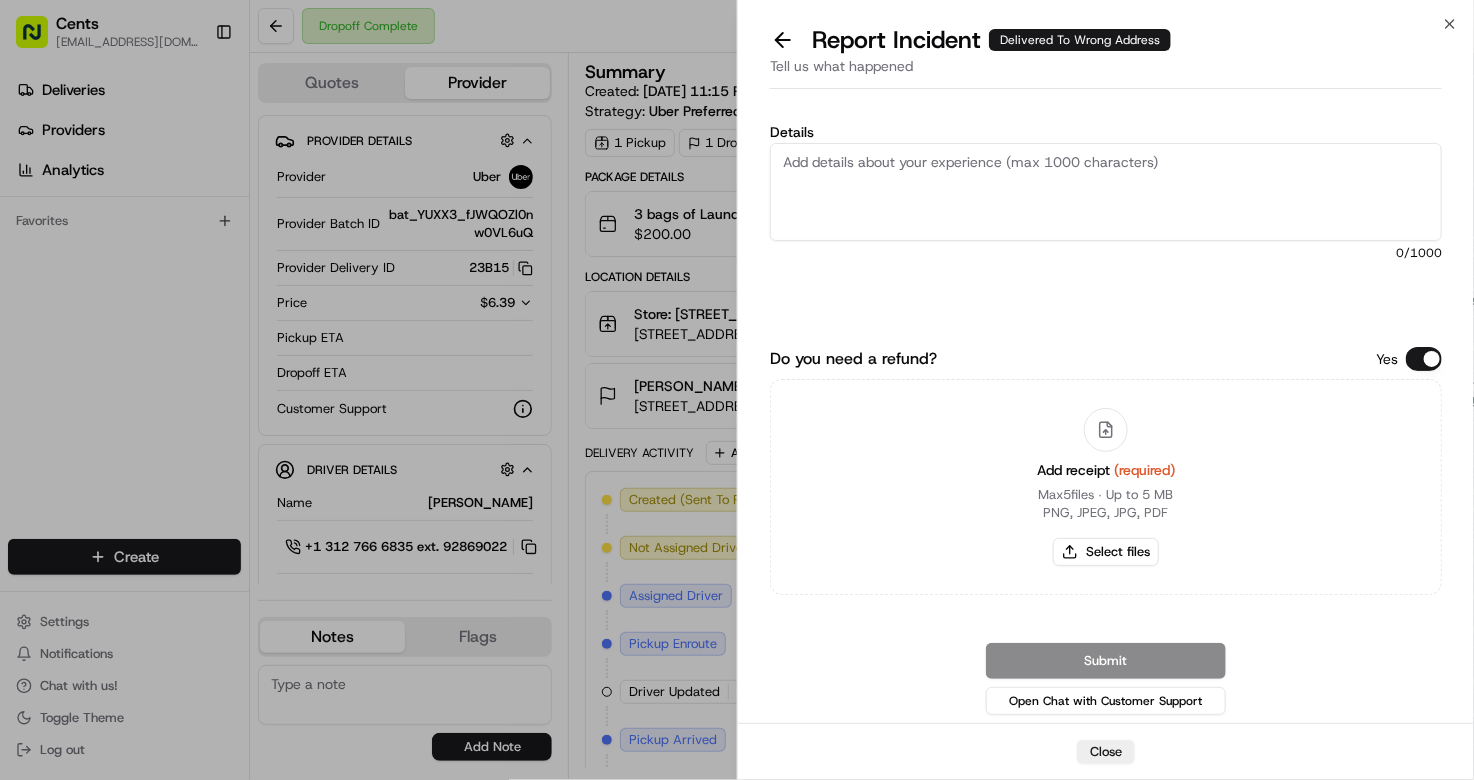 click on "Details" at bounding box center [1106, 192] 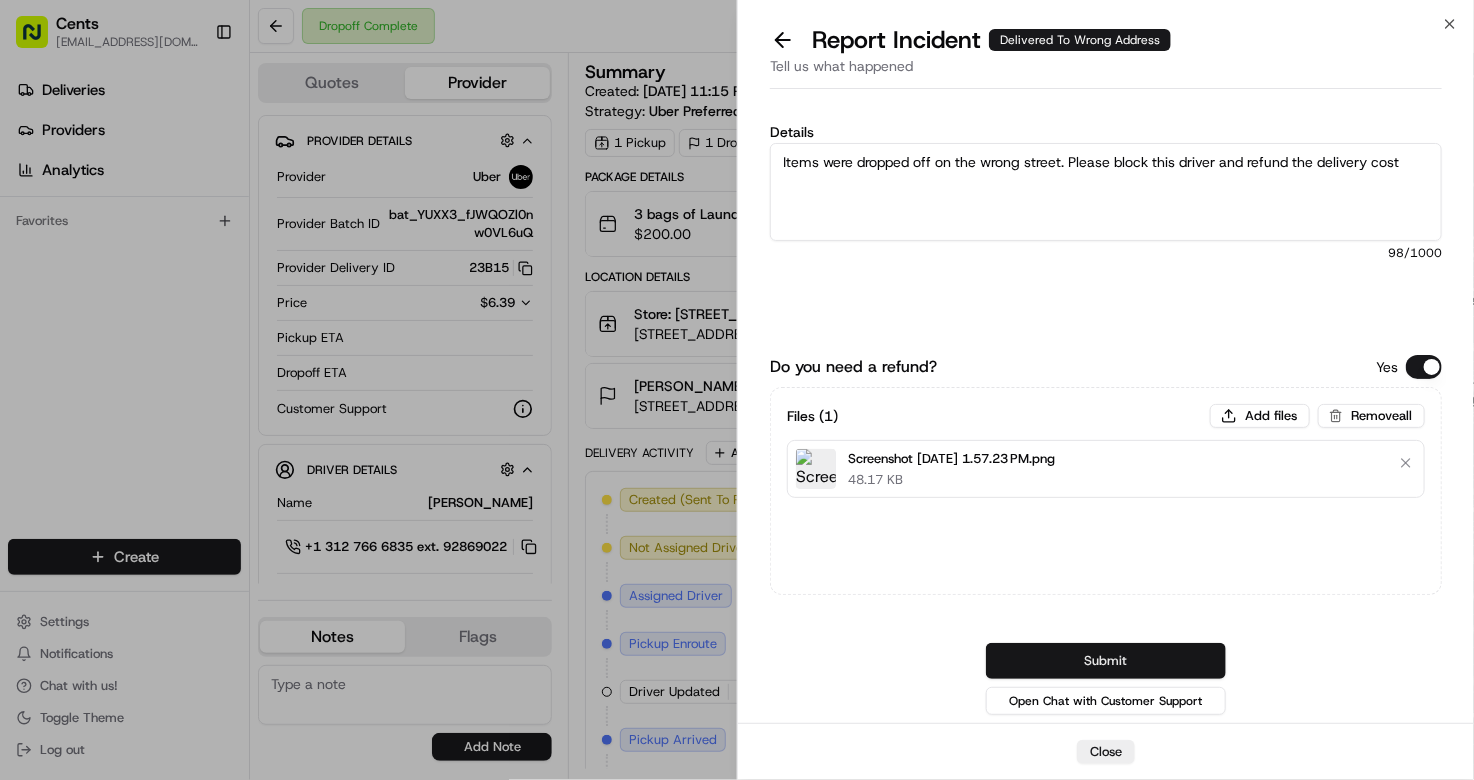 type on "Items were dropped off on the wrong street. Please block this driver and refund the delivery cost" 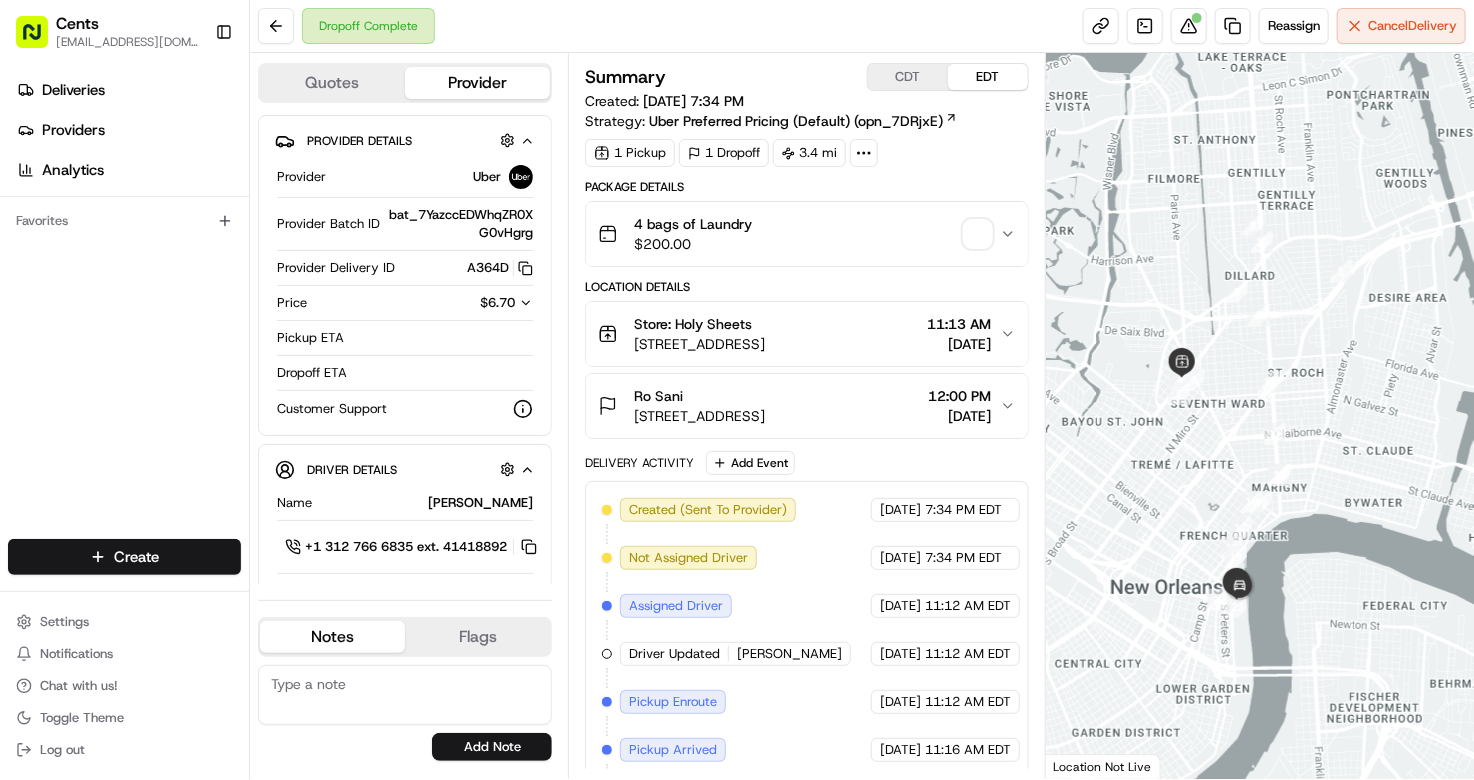 scroll, scrollTop: 0, scrollLeft: 0, axis: both 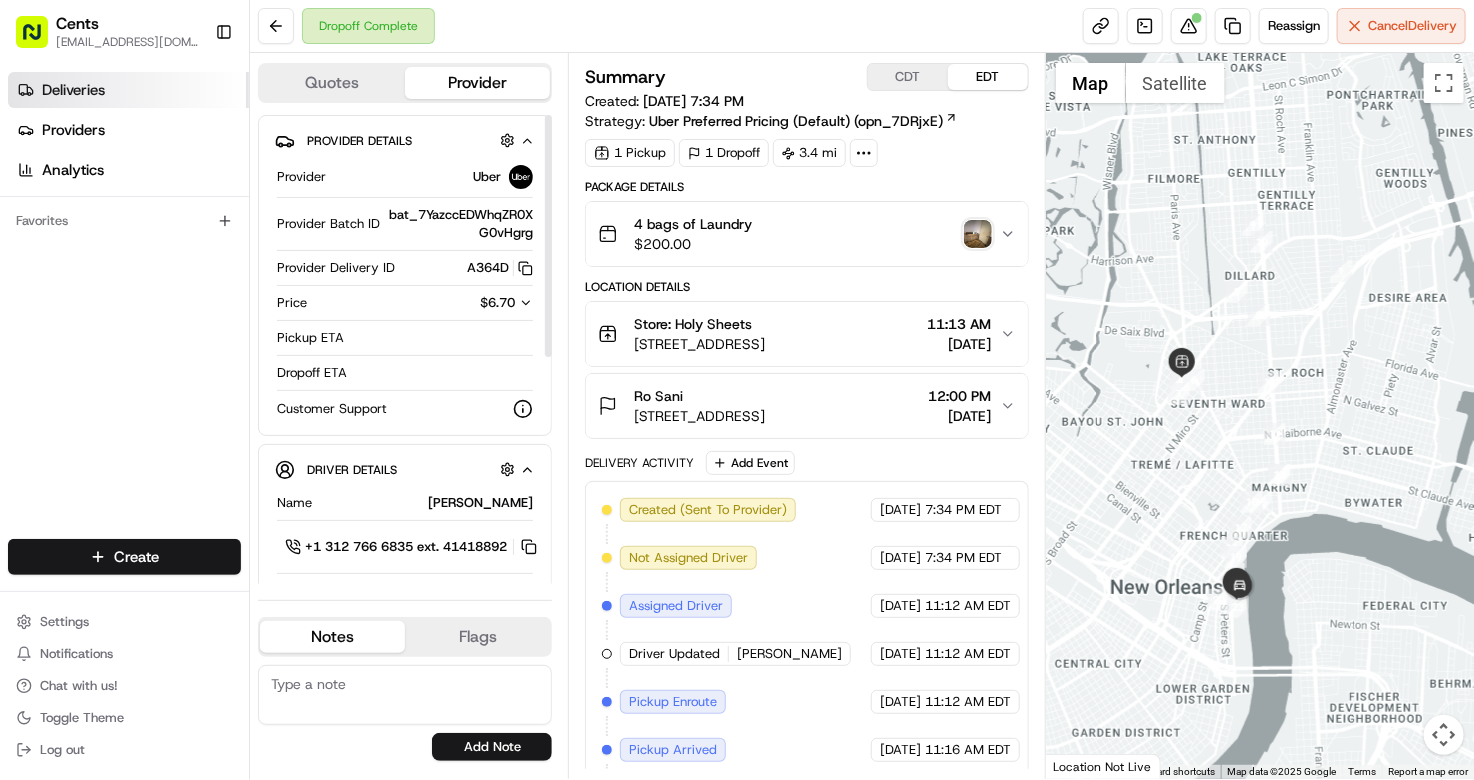 click on "Deliveries" at bounding box center [128, 90] 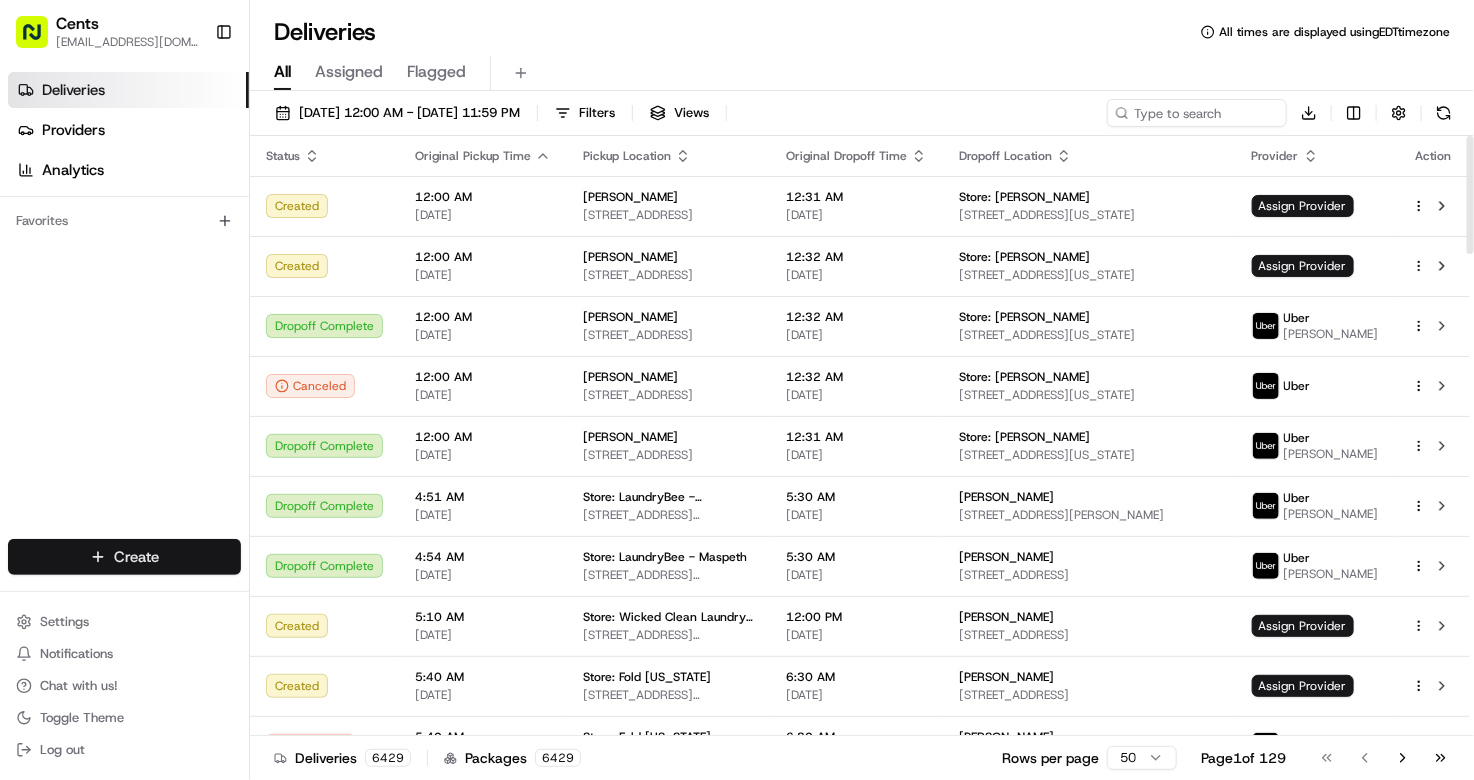 click on "Cents [EMAIL_ADDRESS][DOMAIN_NAME] Toggle Sidebar Deliveries Providers Analytics Favorites Main Menu Members & Organization Organization Users Roles Preferences Customization Tracking Orchestration Automations Dispatch Strategy Locations Pickup Locations Dropoff Locations Billing Billing Refund Requests Integrations Notification Triggers Webhooks API Keys Request Logs Create Settings Notifications Chat with us! Toggle Theme Log out Deliveries All times are displayed using  EDT  timezone All Assigned Flagged [DATE] 12:00 AM - [DATE] 11:59 PM Filters Views Download Status Original Pickup Time Pickup Location Original Dropoff Time Dropoff Location Provider Action Created 12:00 AM [DATE] [PERSON_NAME] [STREET_ADDRESS] 12:31 AM [DATE] Store: [PERSON_NAME] [STREET_ADDRESS][US_STATE] Assign Provider Created 12:00 AM [DATE] [PERSON_NAME] [STREET_ADDRESS] 12:32 AM [DATE] 12:00 AM 1" at bounding box center [737, 390] 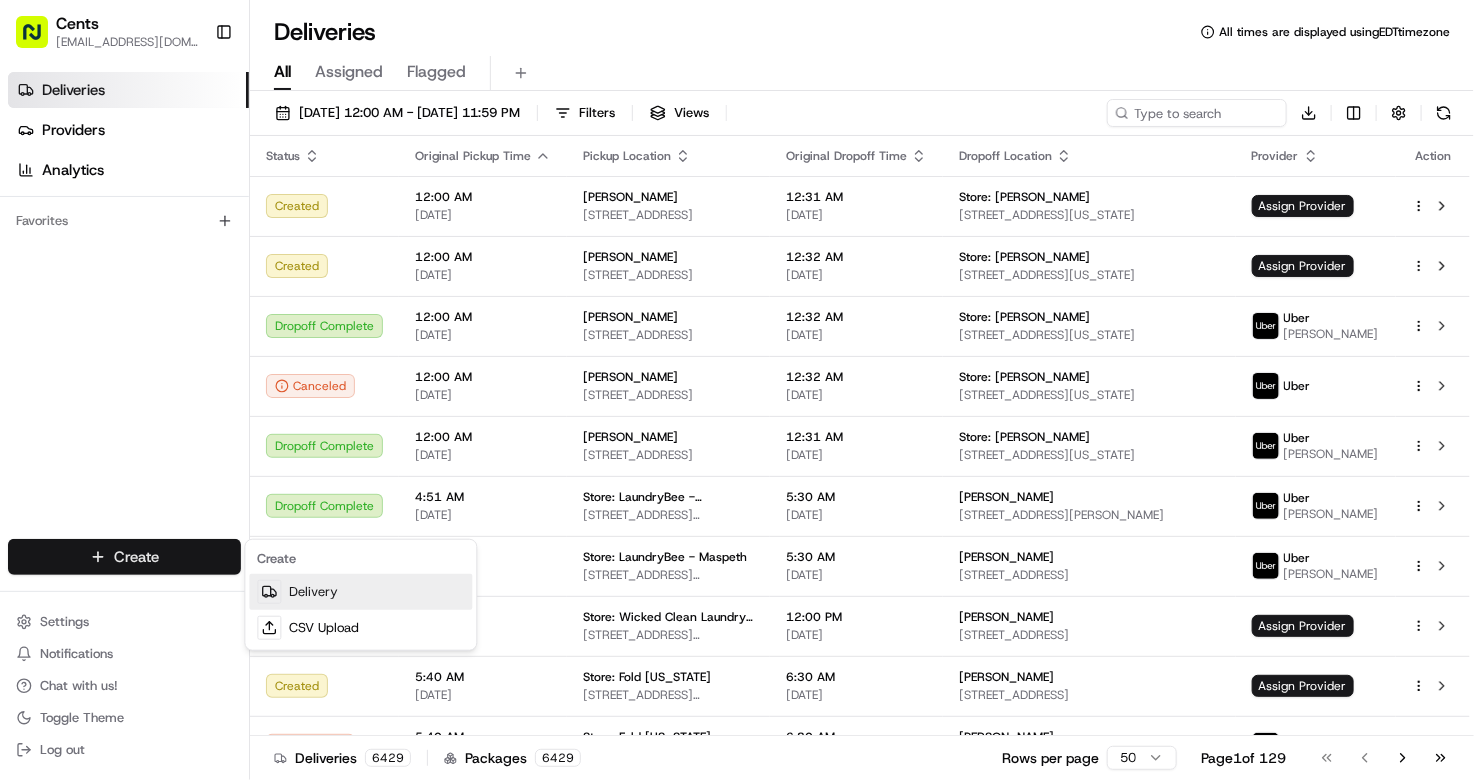 click on "Delivery" at bounding box center [360, 592] 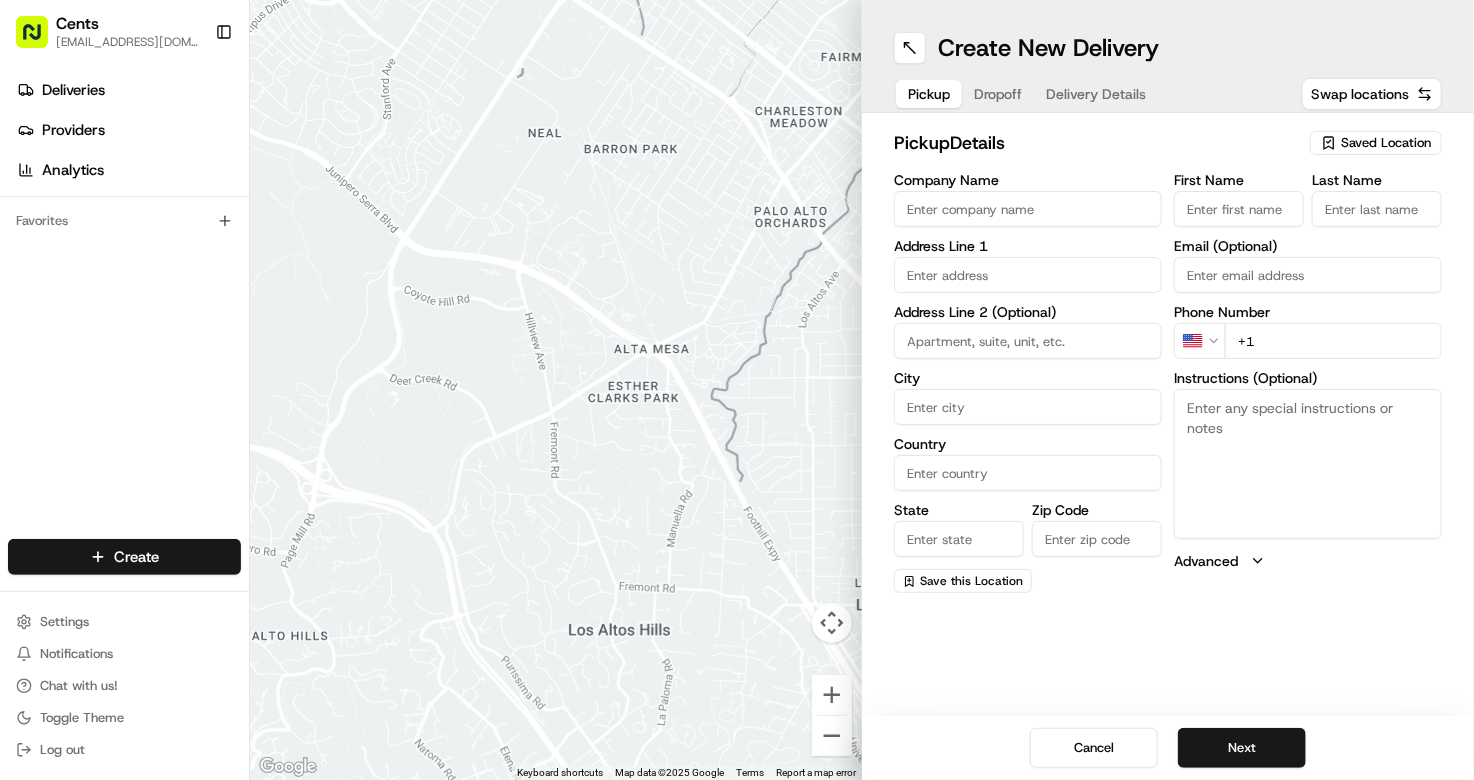 click on "Company Name" at bounding box center [1028, 209] 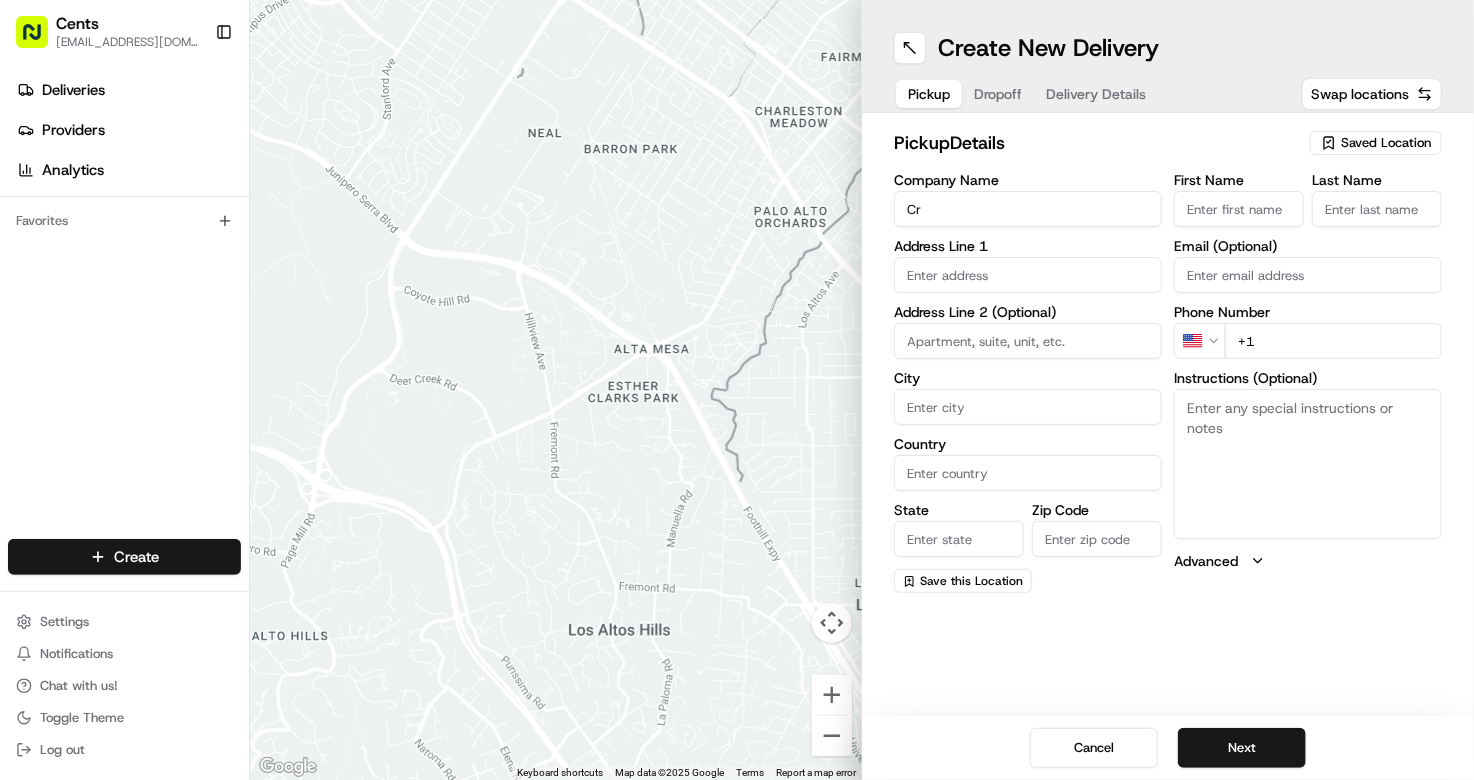 type on "C" 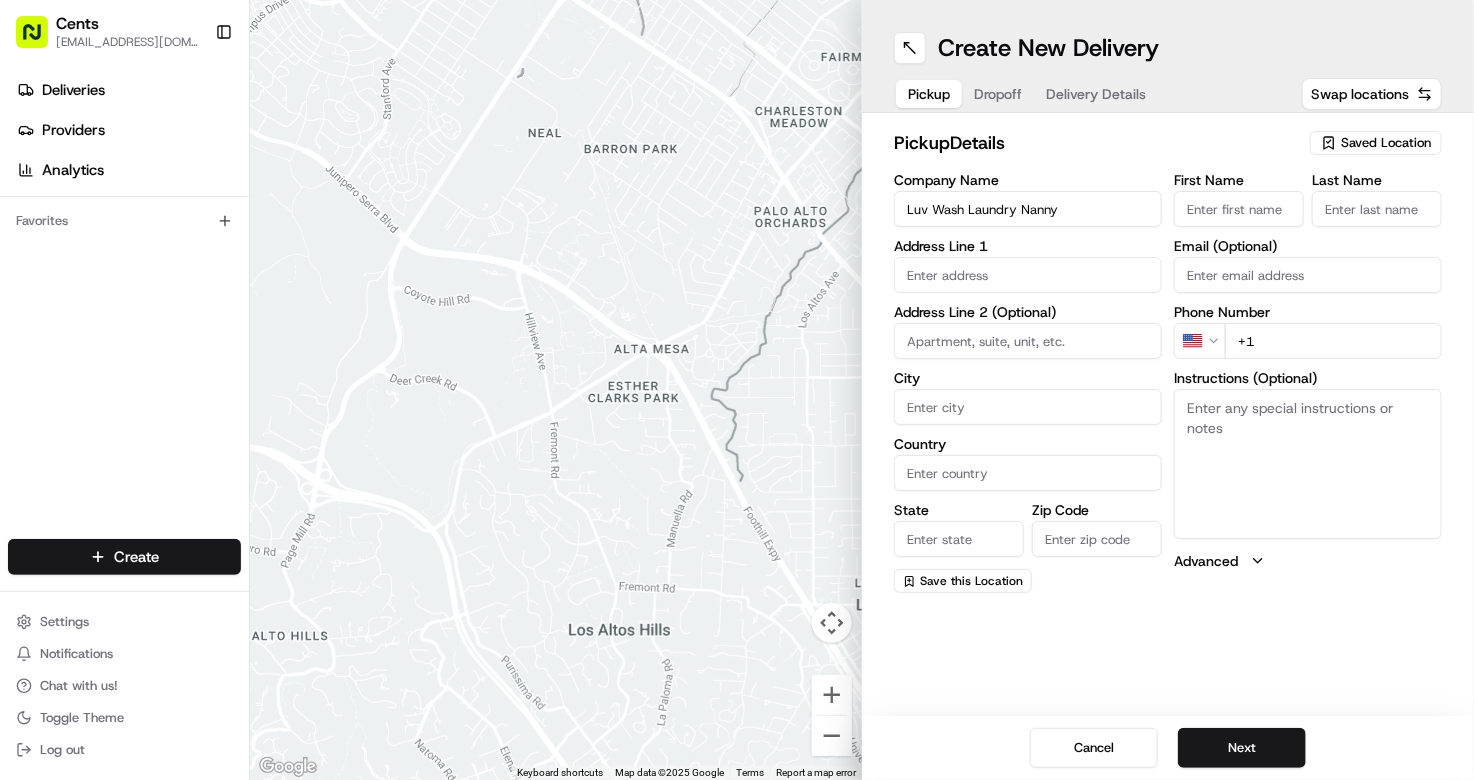 type on "Luv Wash Laundry Nanny" 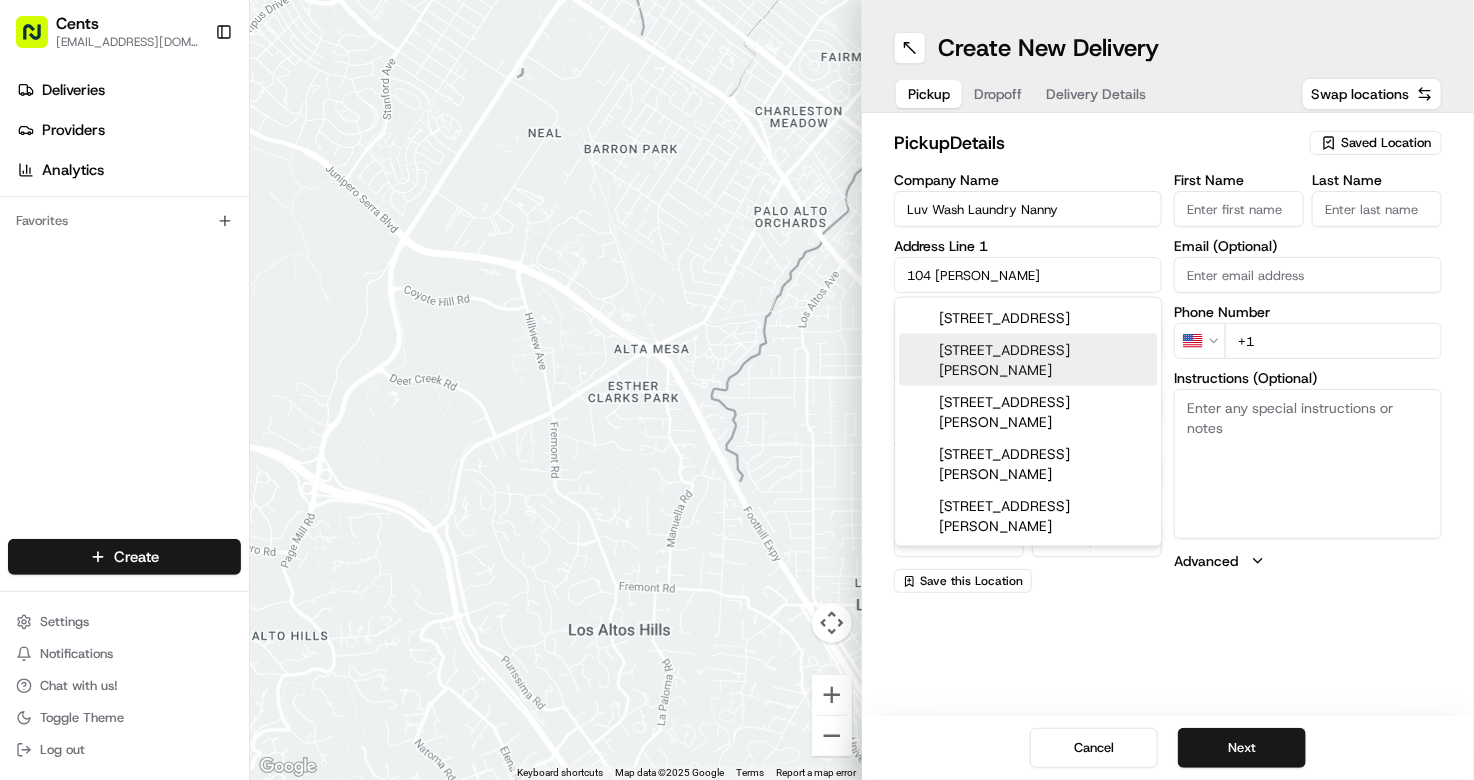 click on "[STREET_ADDRESS][PERSON_NAME]" at bounding box center (1028, 360) 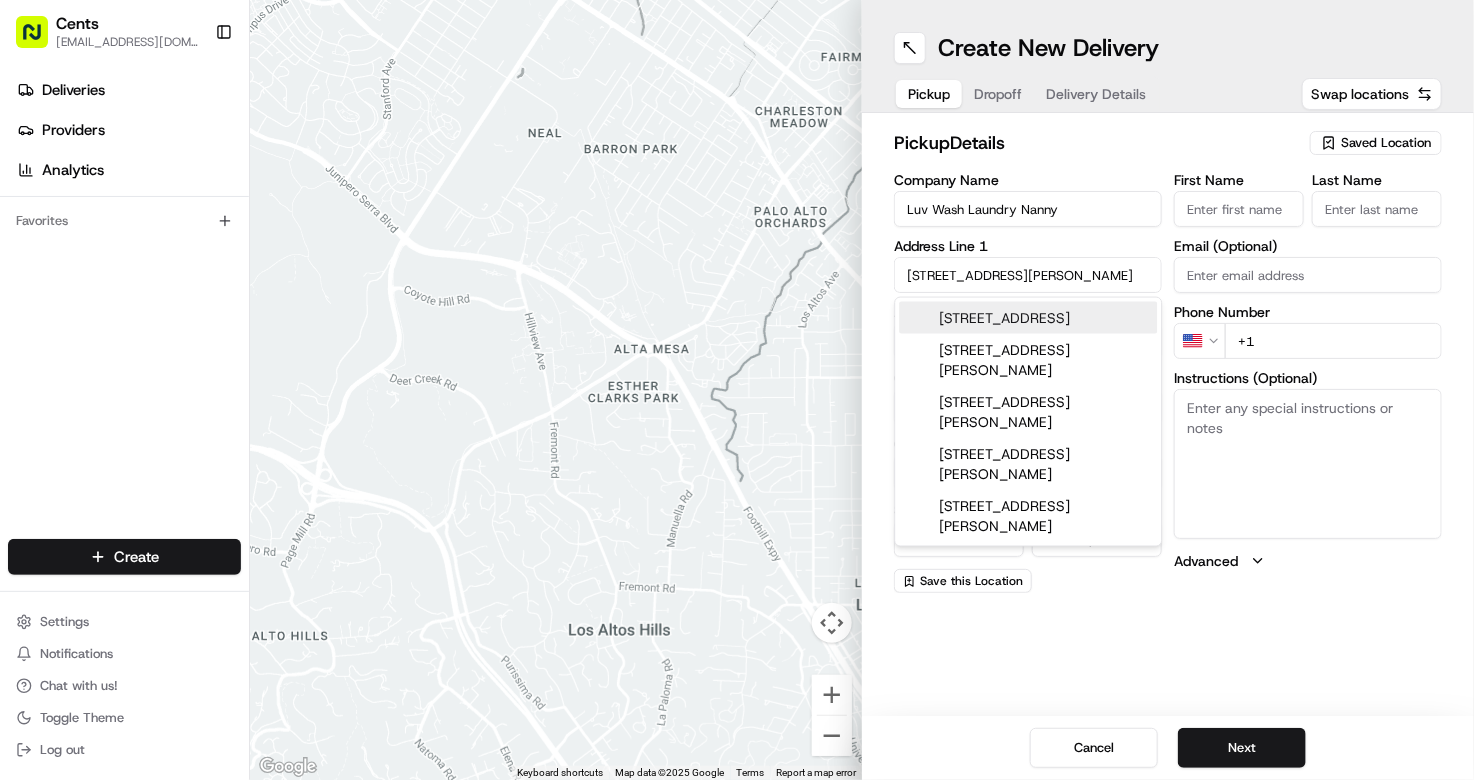 type on "[STREET_ADDRESS][PERSON_NAME]" 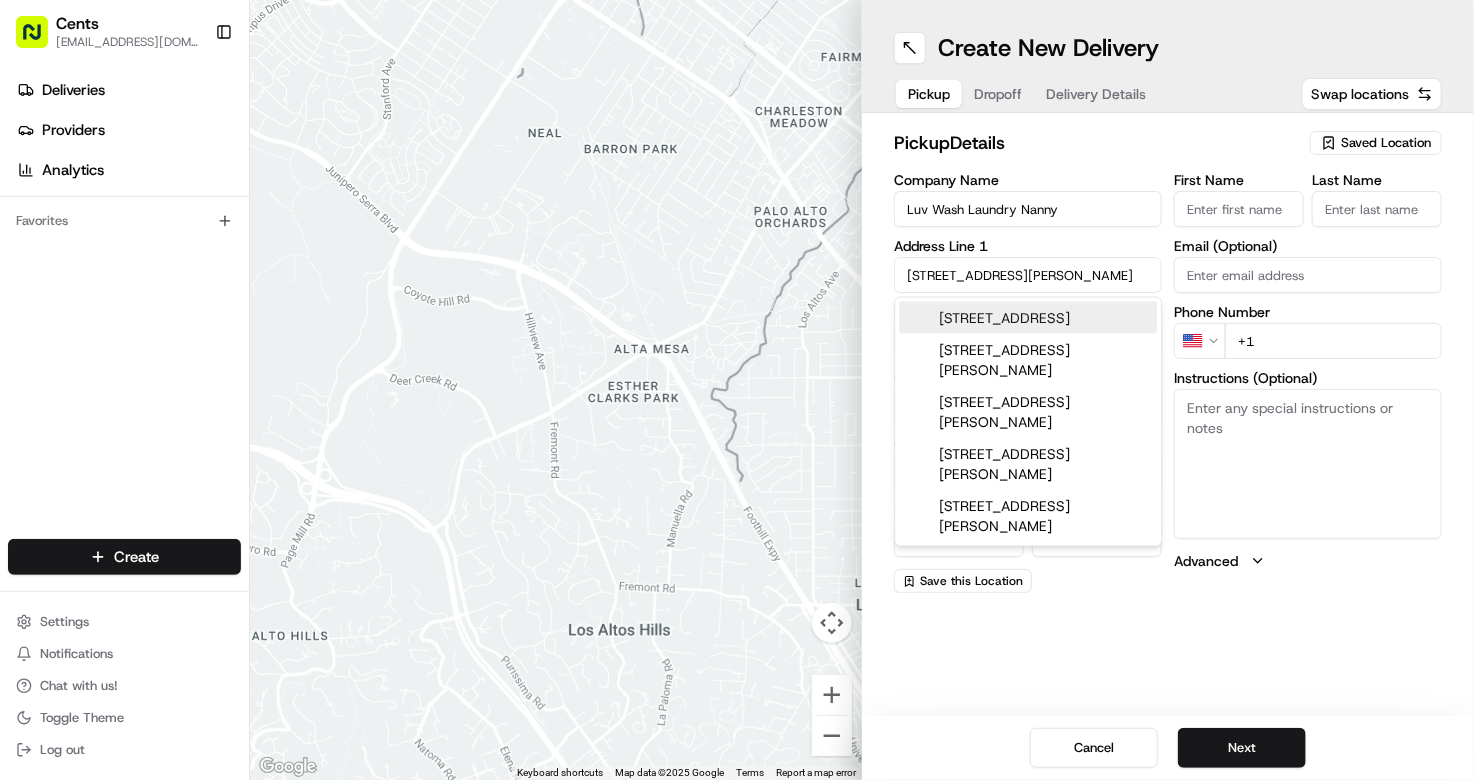 type on "[STREET_ADDRESS][PERSON_NAME]" 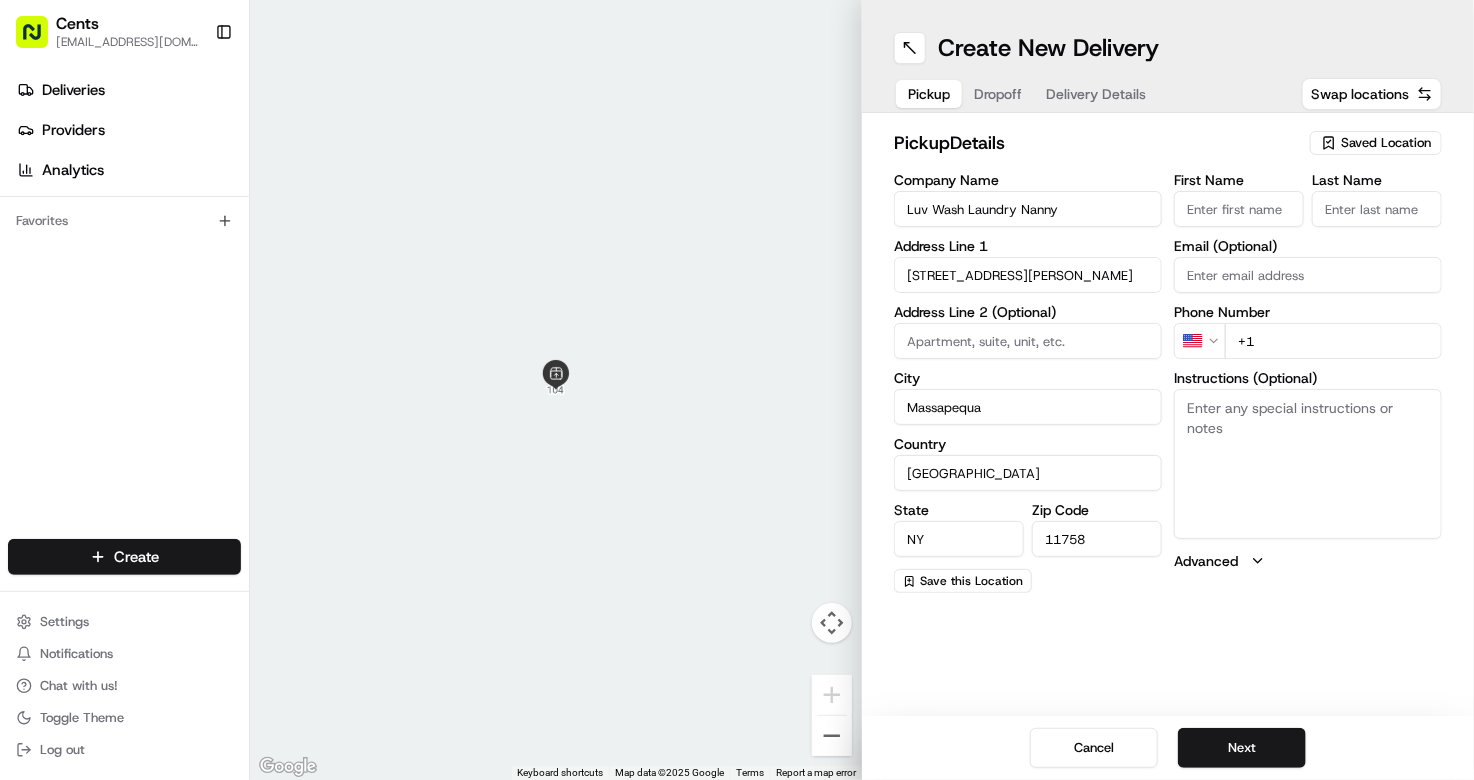 click on "First Name" at bounding box center [1239, 209] 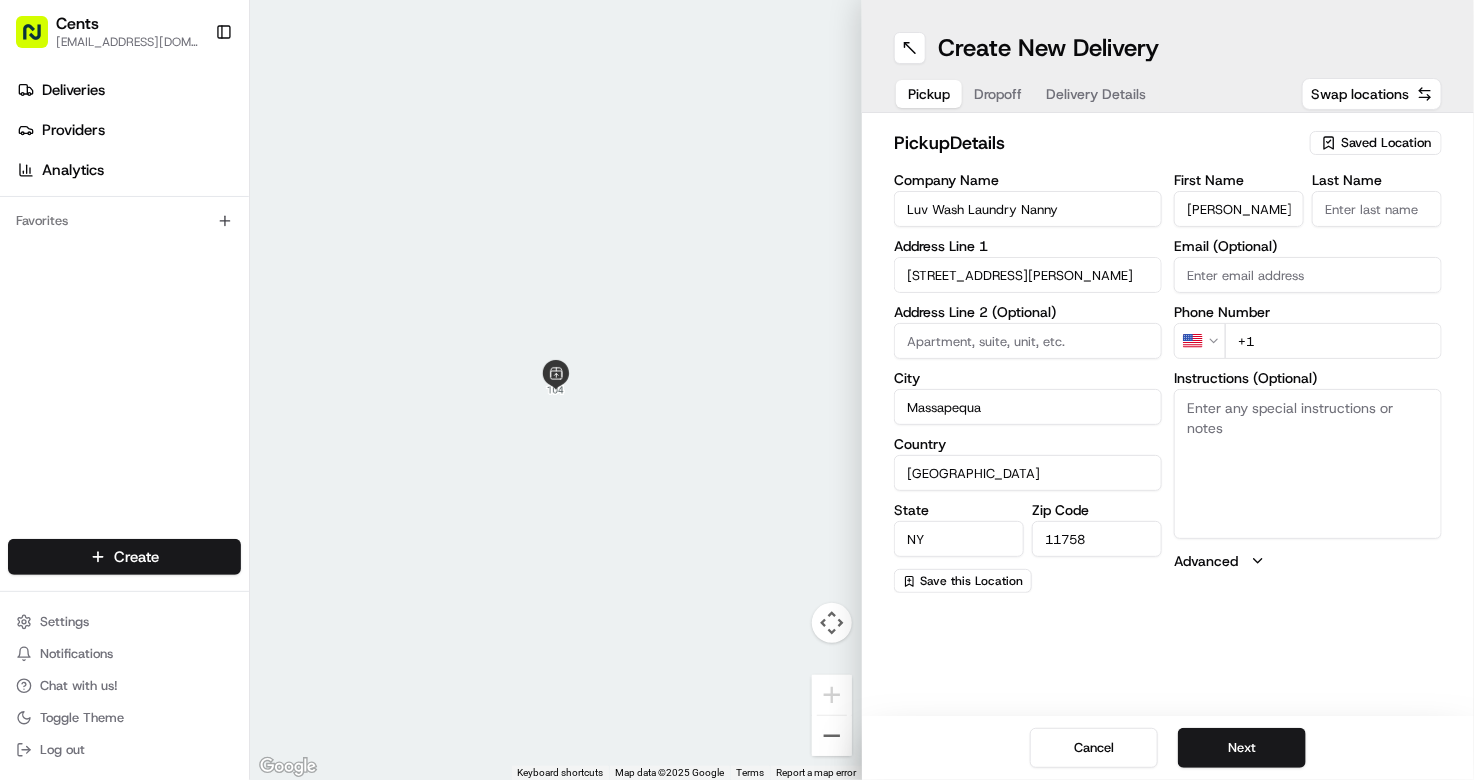 type on "[PERSON_NAME]" 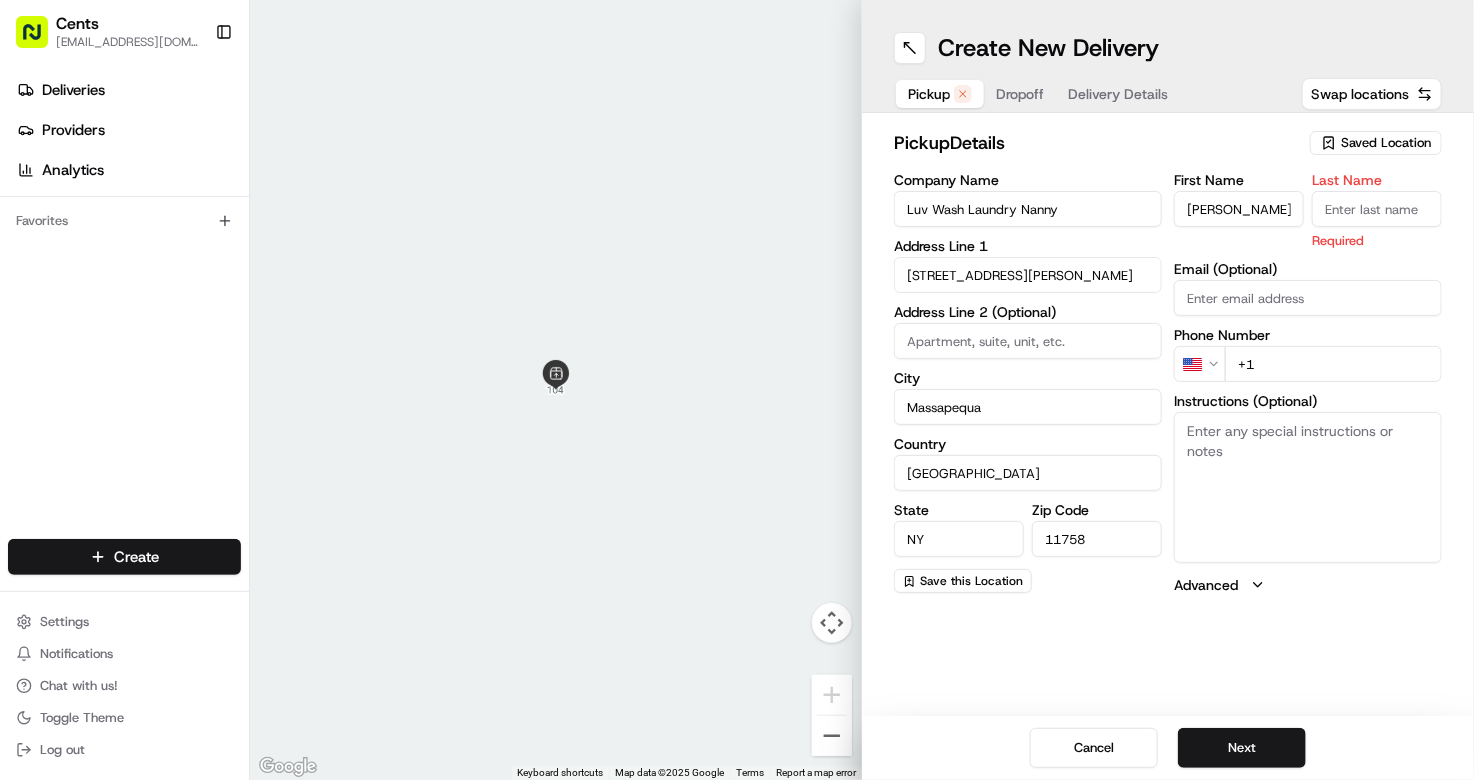 paste on "[PERSON_NAME]" 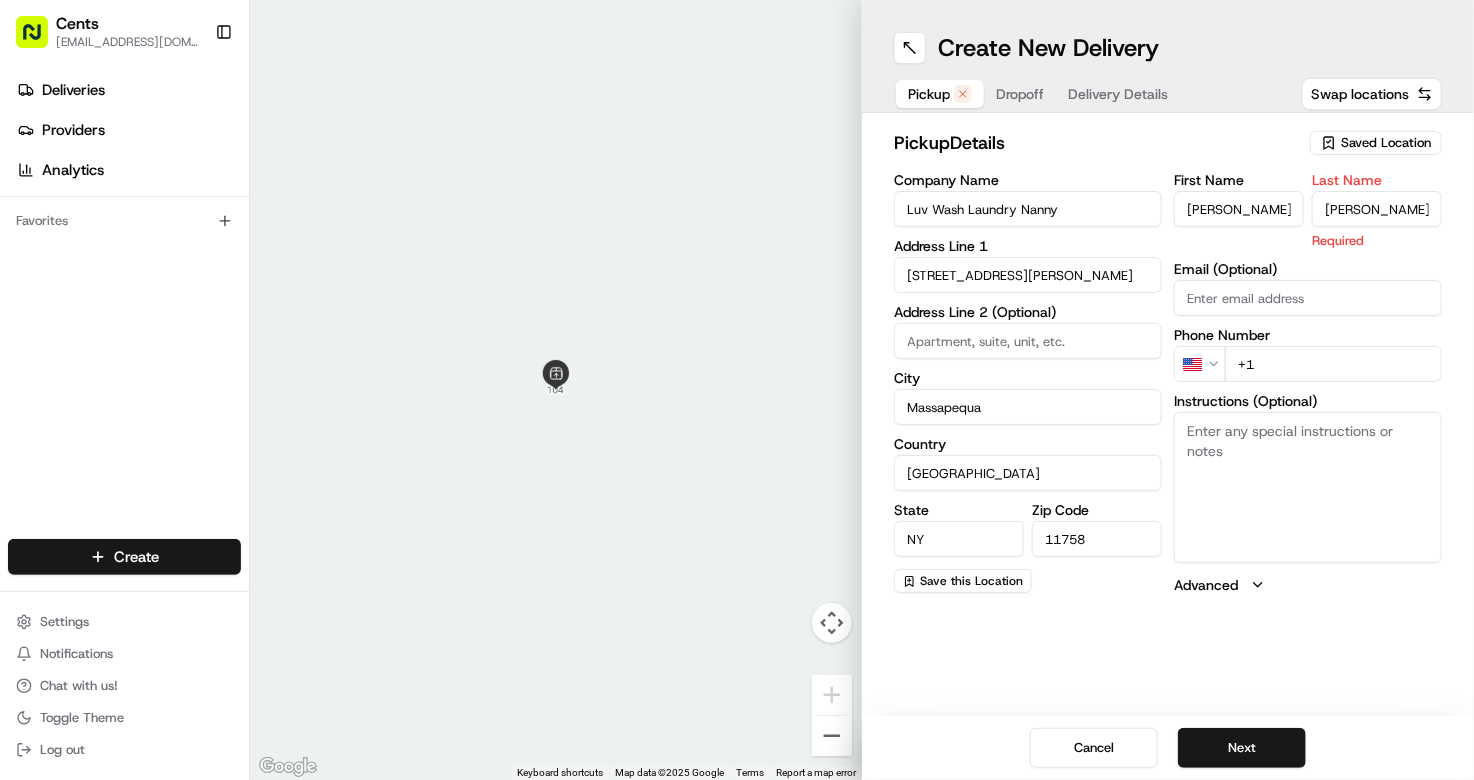 scroll, scrollTop: 0, scrollLeft: 15, axis: horizontal 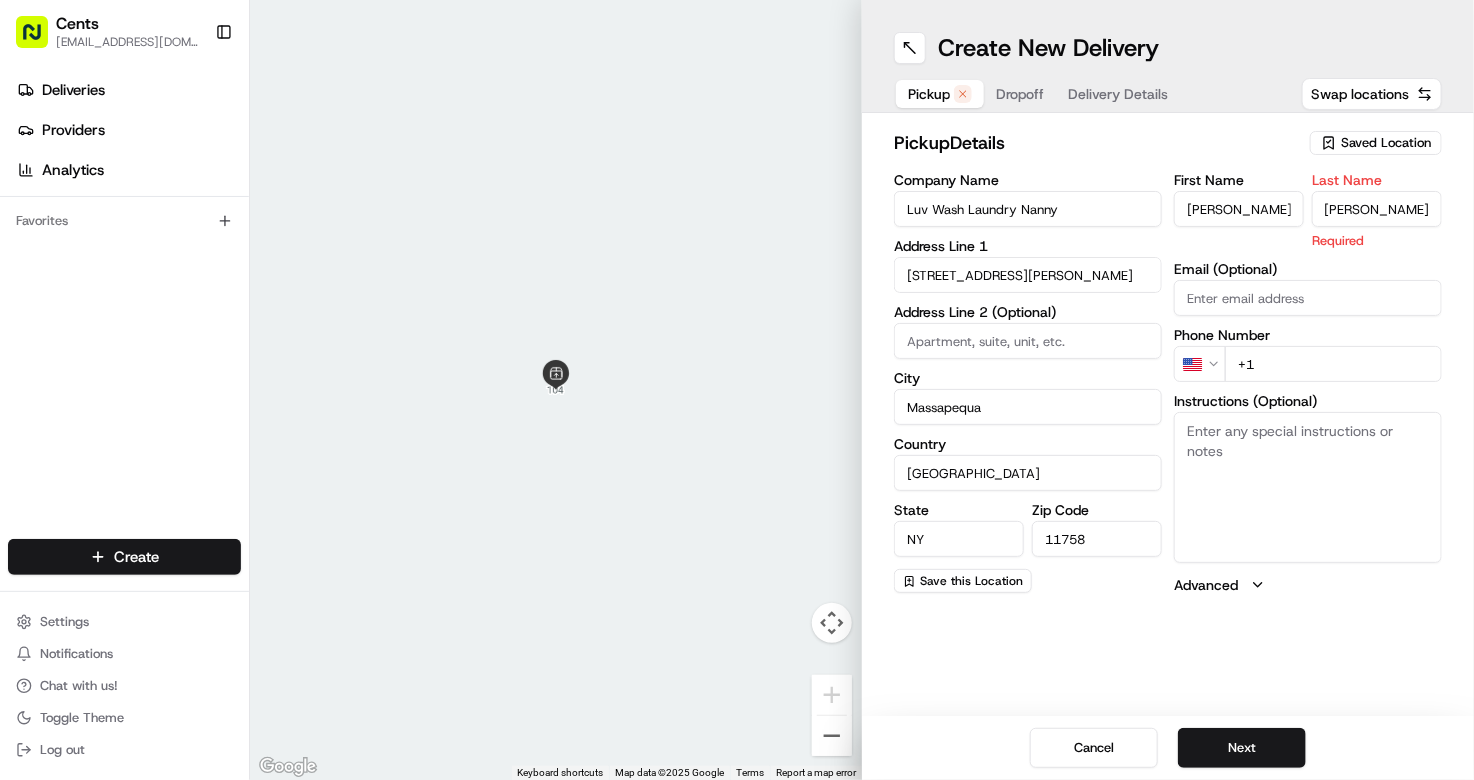 click on "[PERSON_NAME]" at bounding box center [1377, 209] 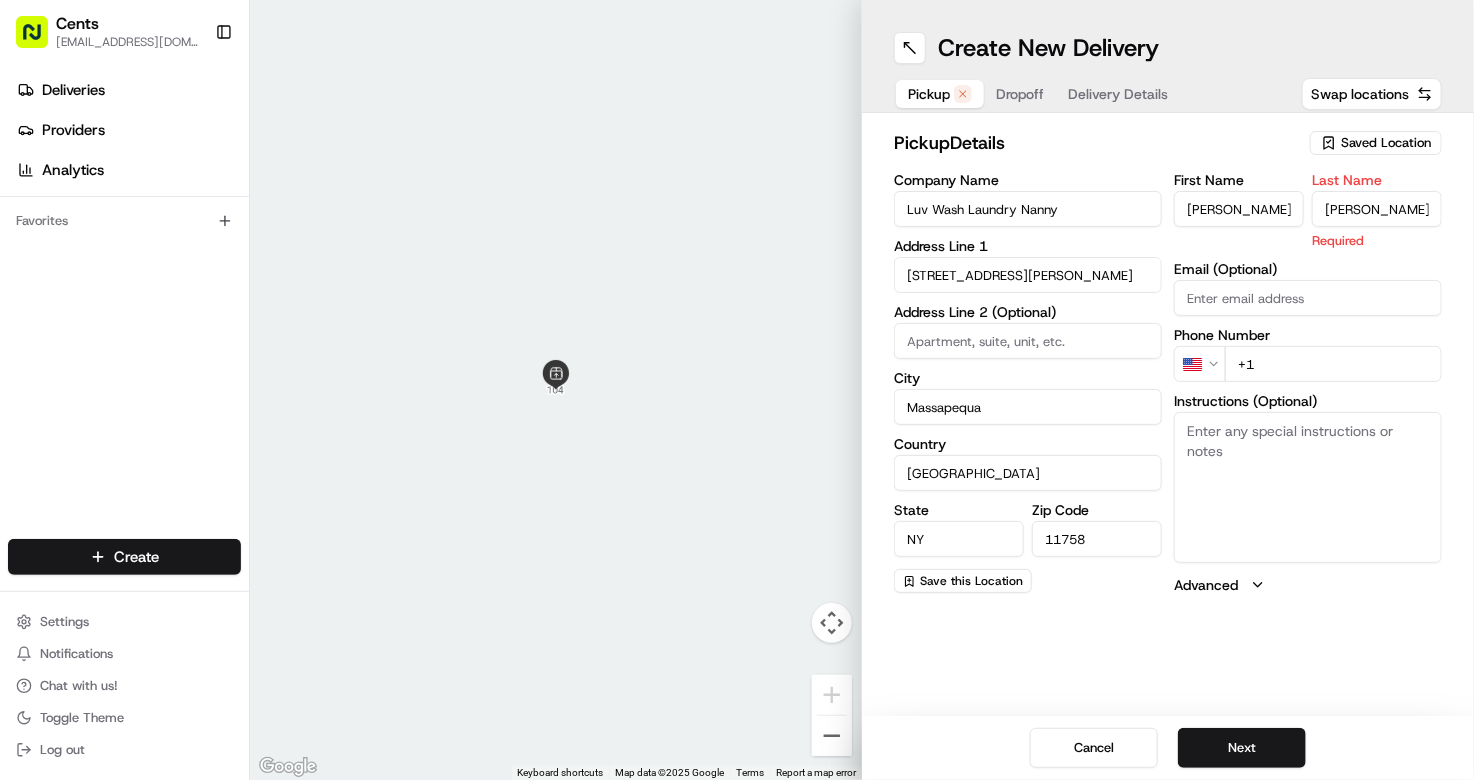 type on "[PERSON_NAME]" 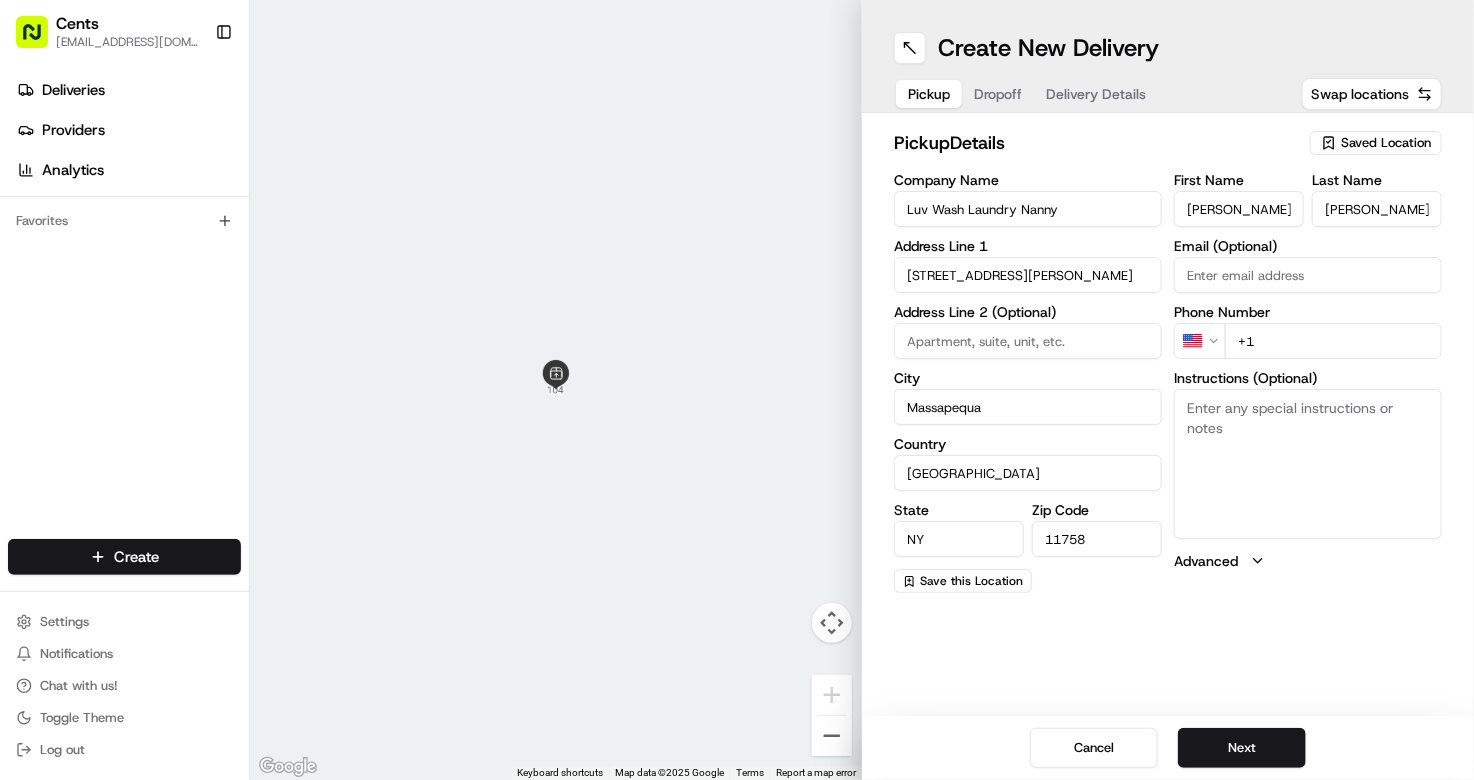 click on "+1" at bounding box center (1333, 341) 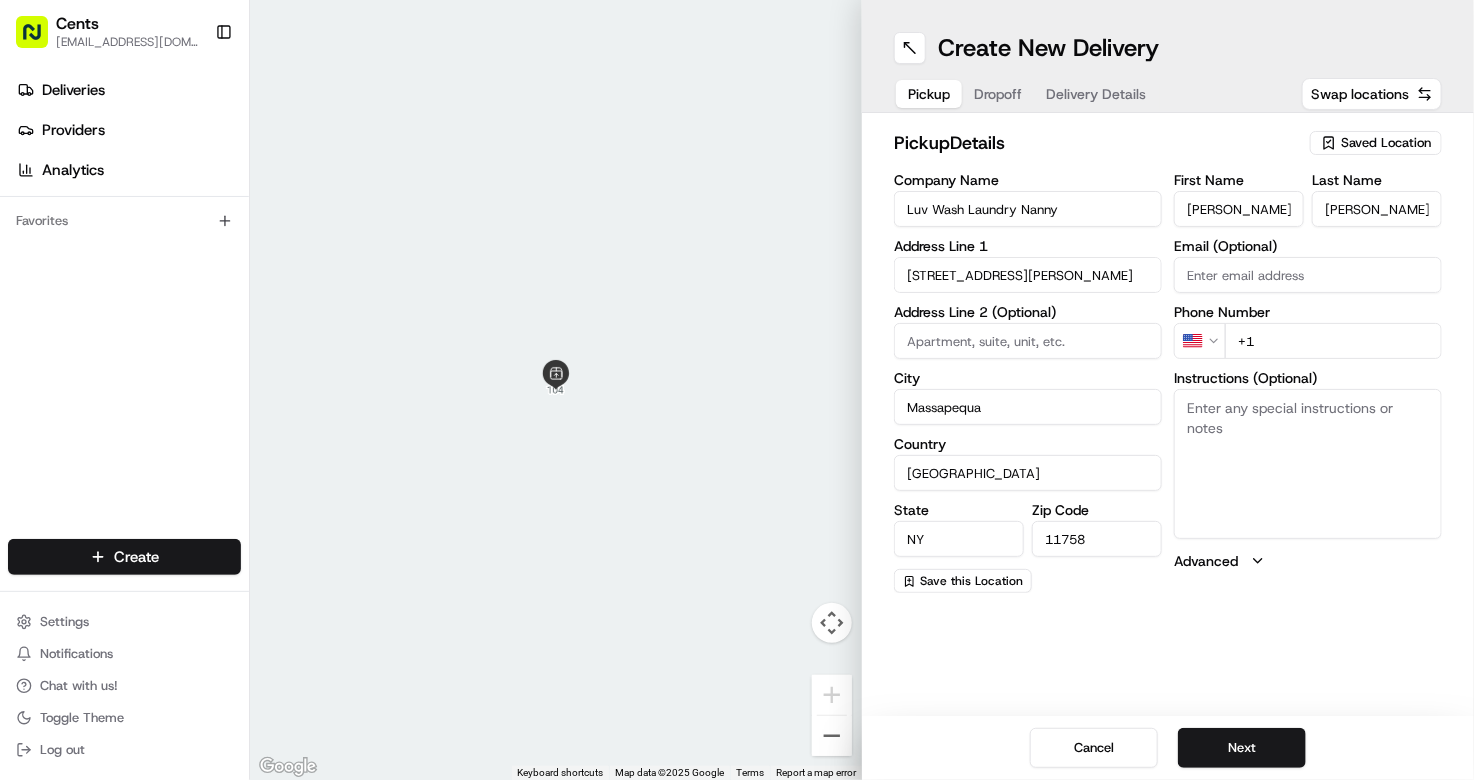 paste on "[PHONE_NUMBER]" 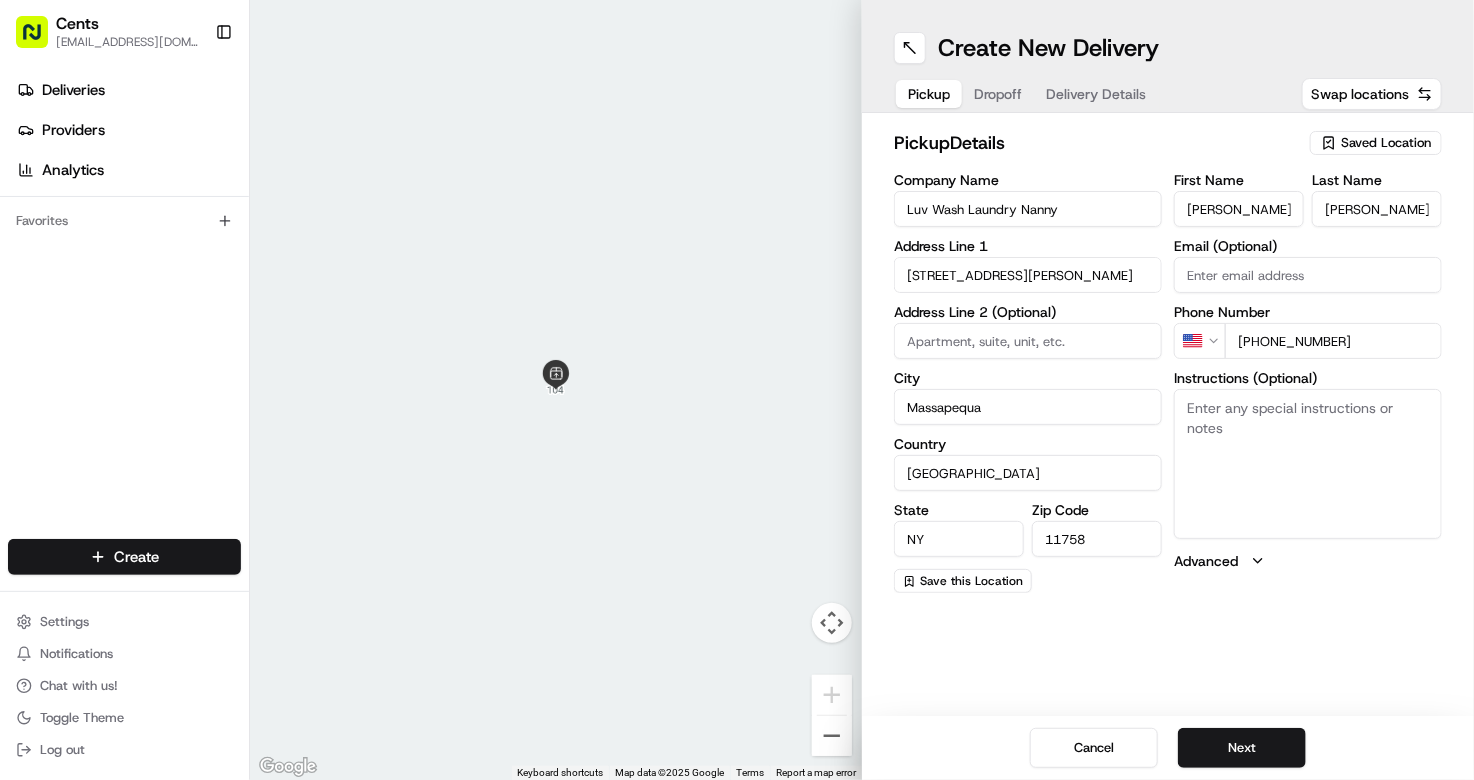 type on "[PHONE_NUMBER]" 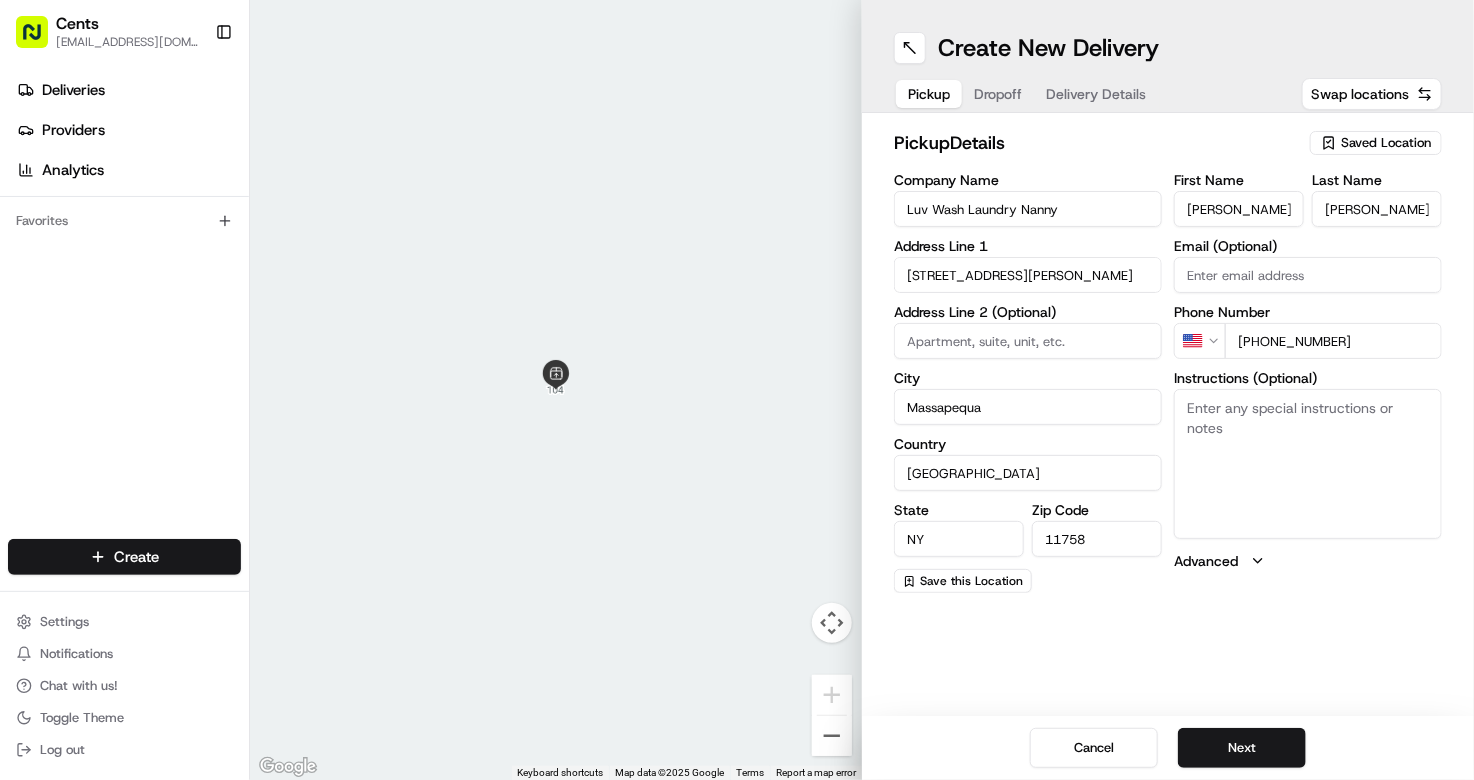 type on "+" 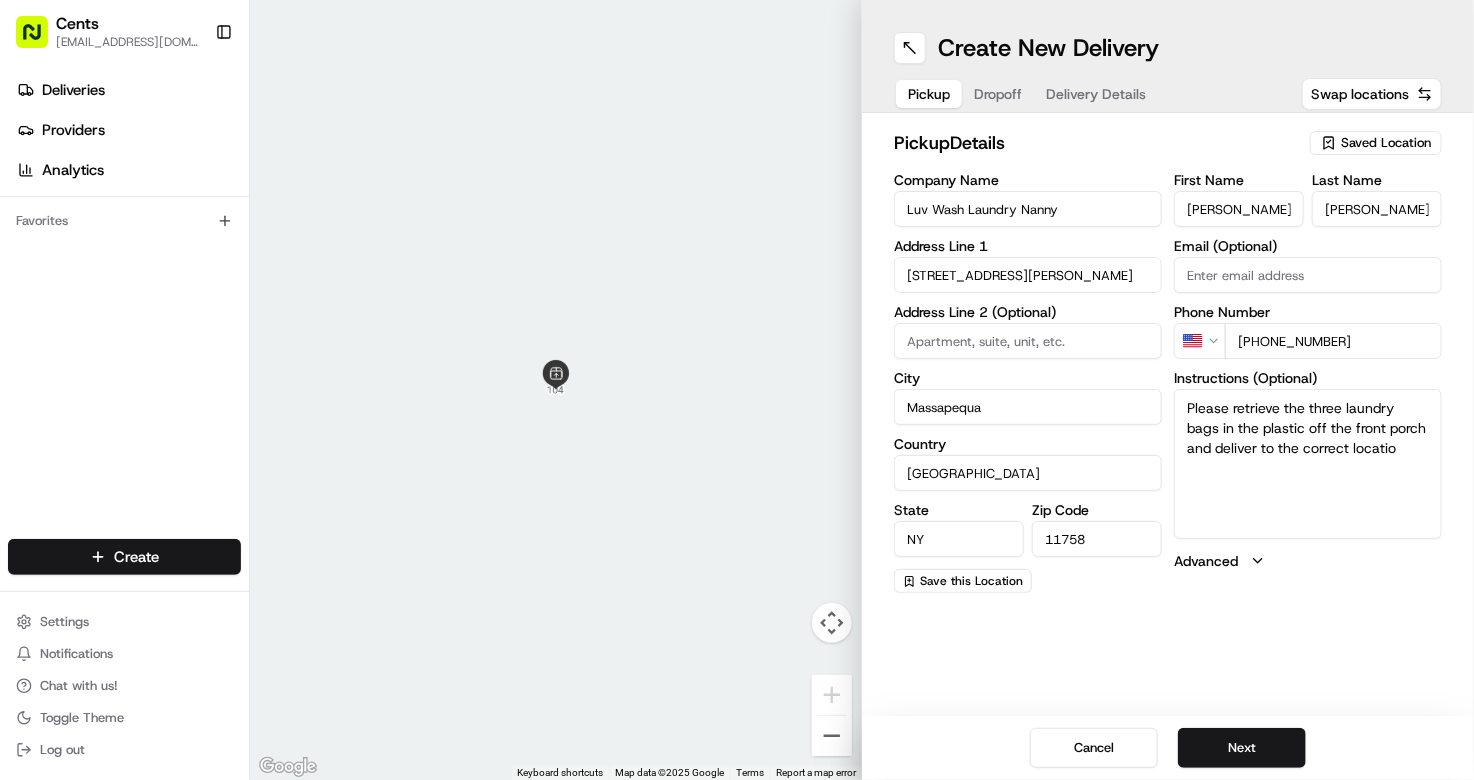 type on "Please retrieve the three laundry bags in the plastic off the front porch and deliver to the correct location" 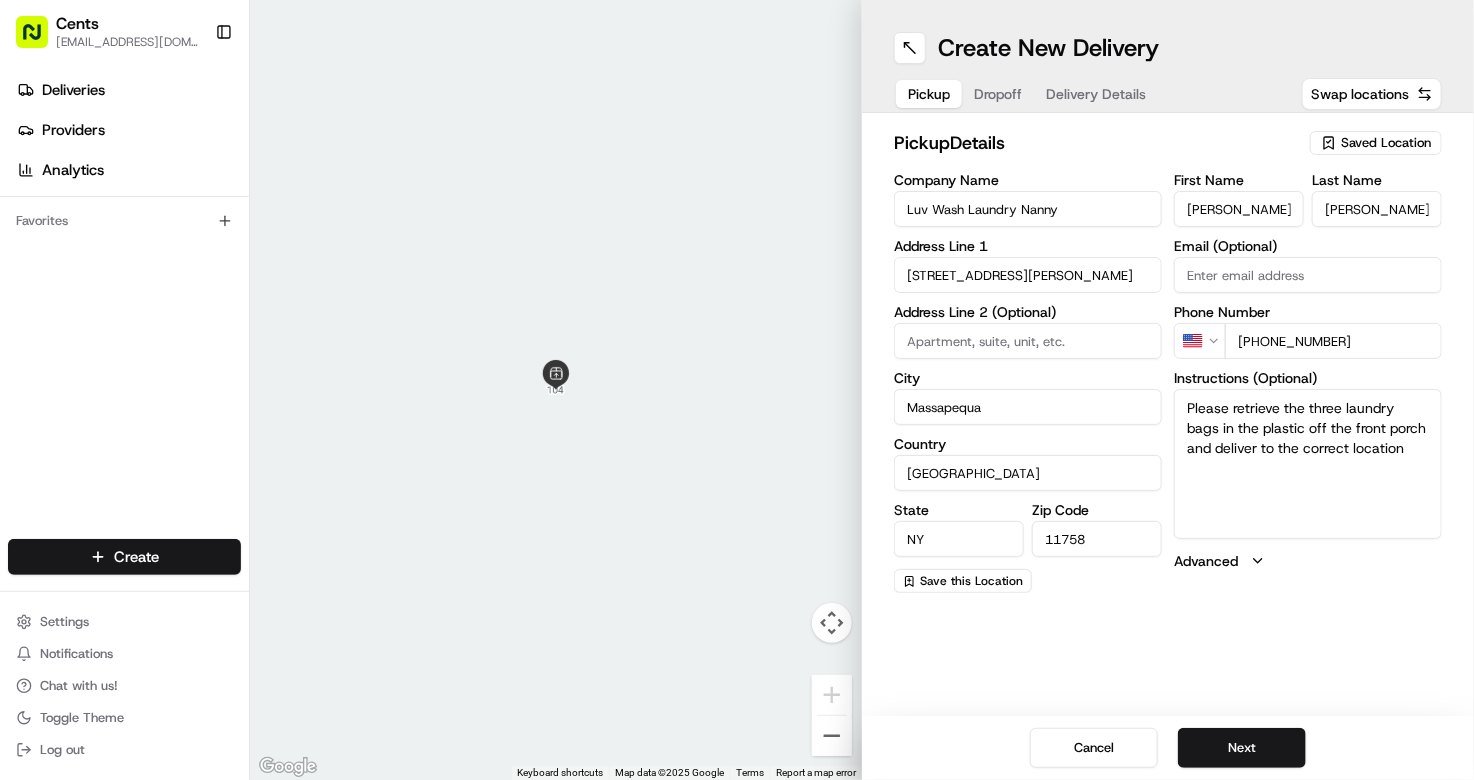 click on "Dropoff" at bounding box center (998, 94) 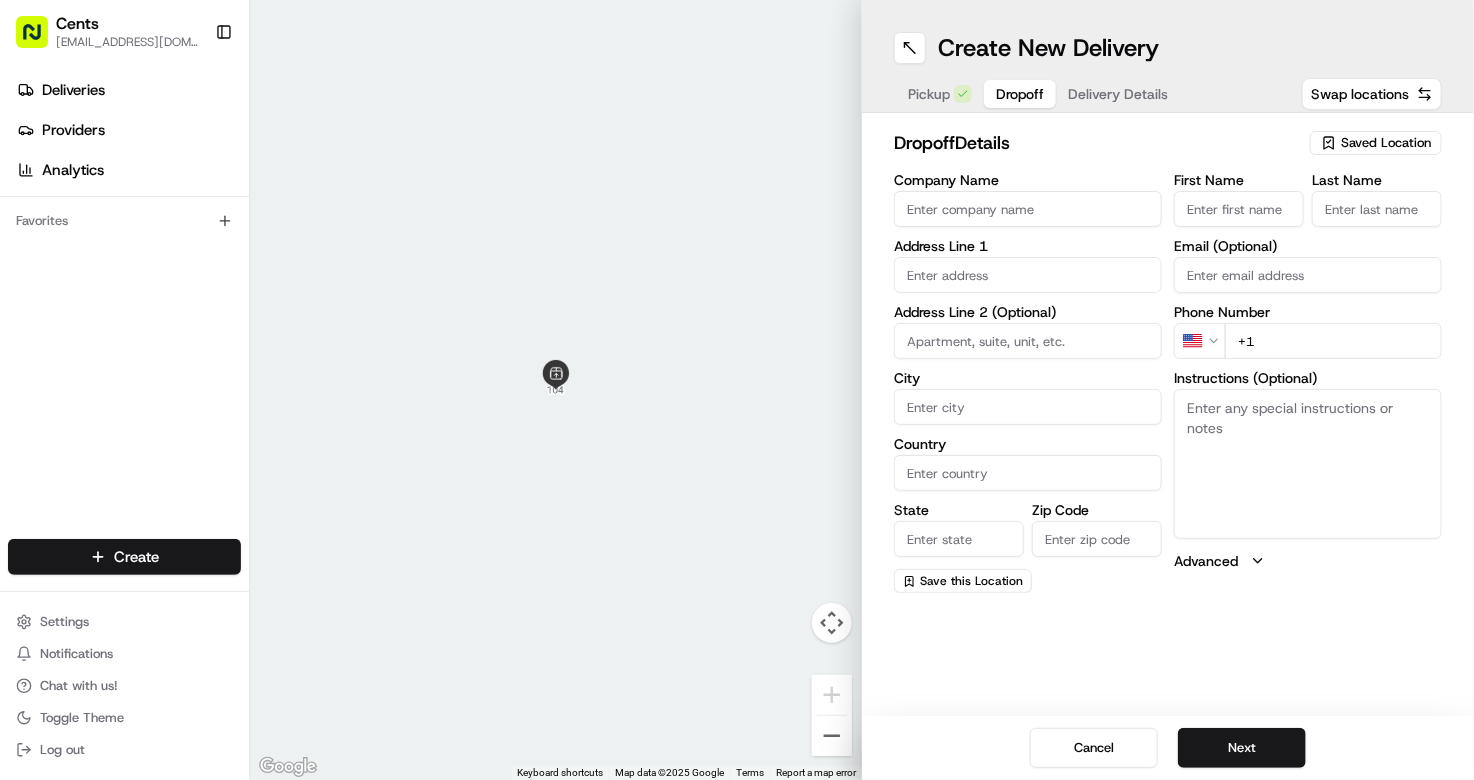 click on "+1" at bounding box center [1333, 341] 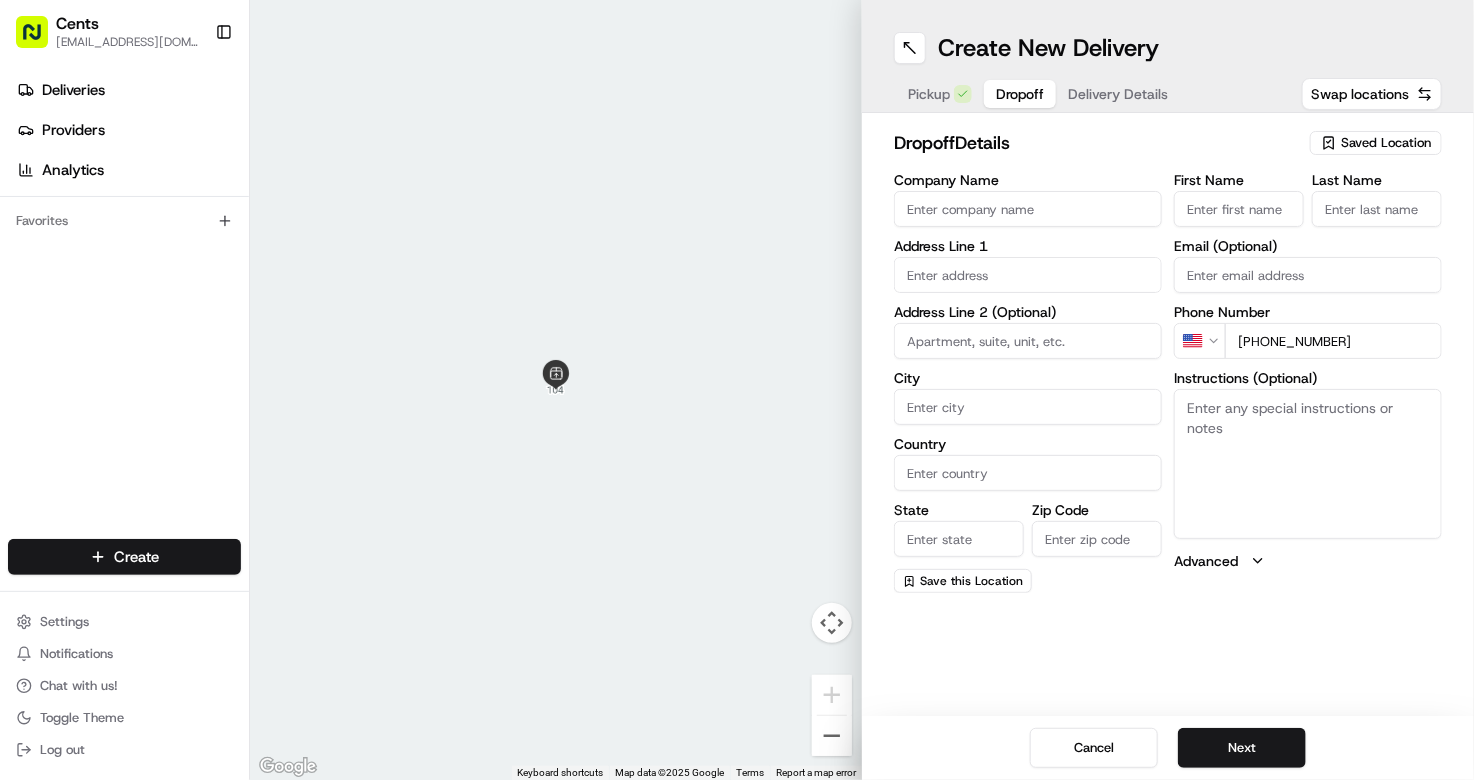 type on "[PHONE_NUMBER]" 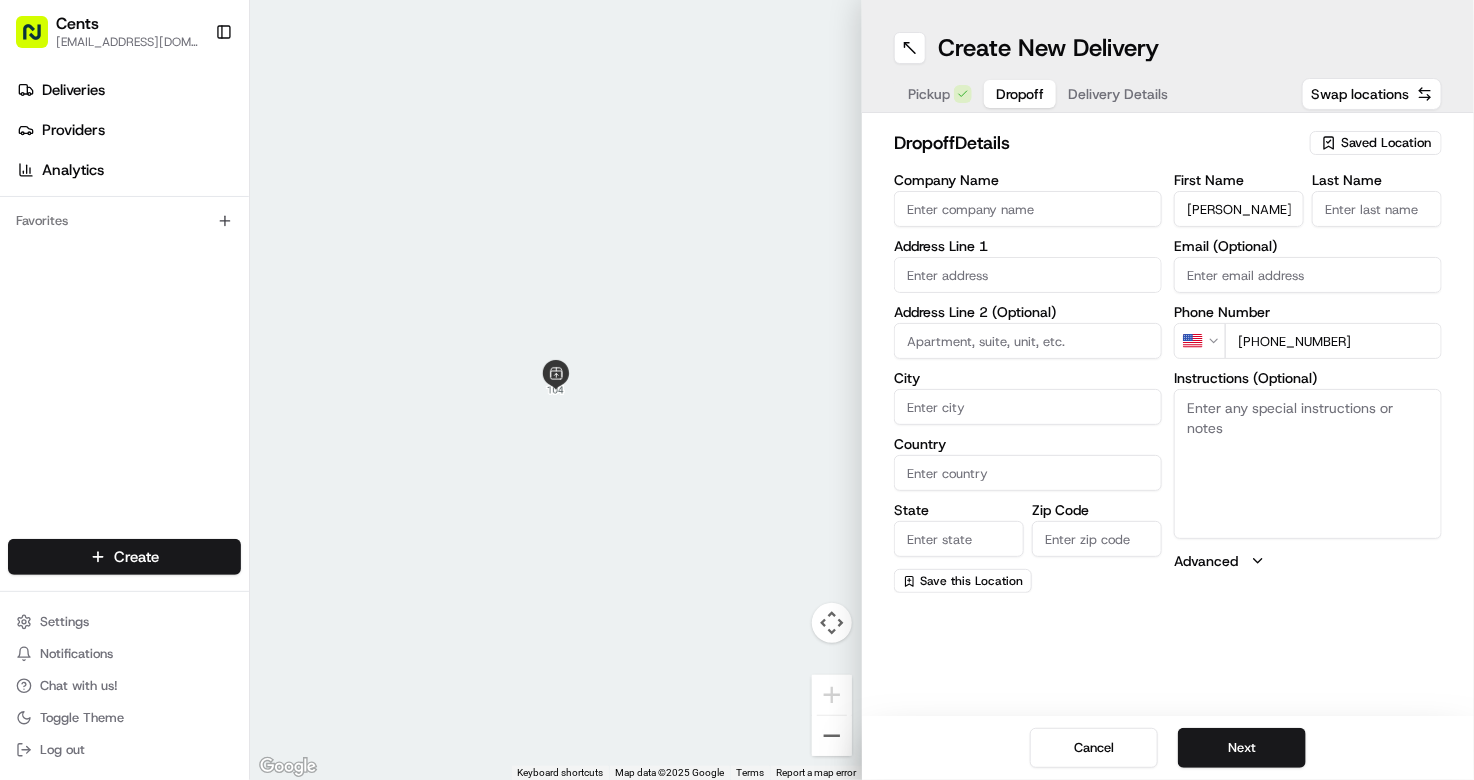 type on "[PERSON_NAME]" 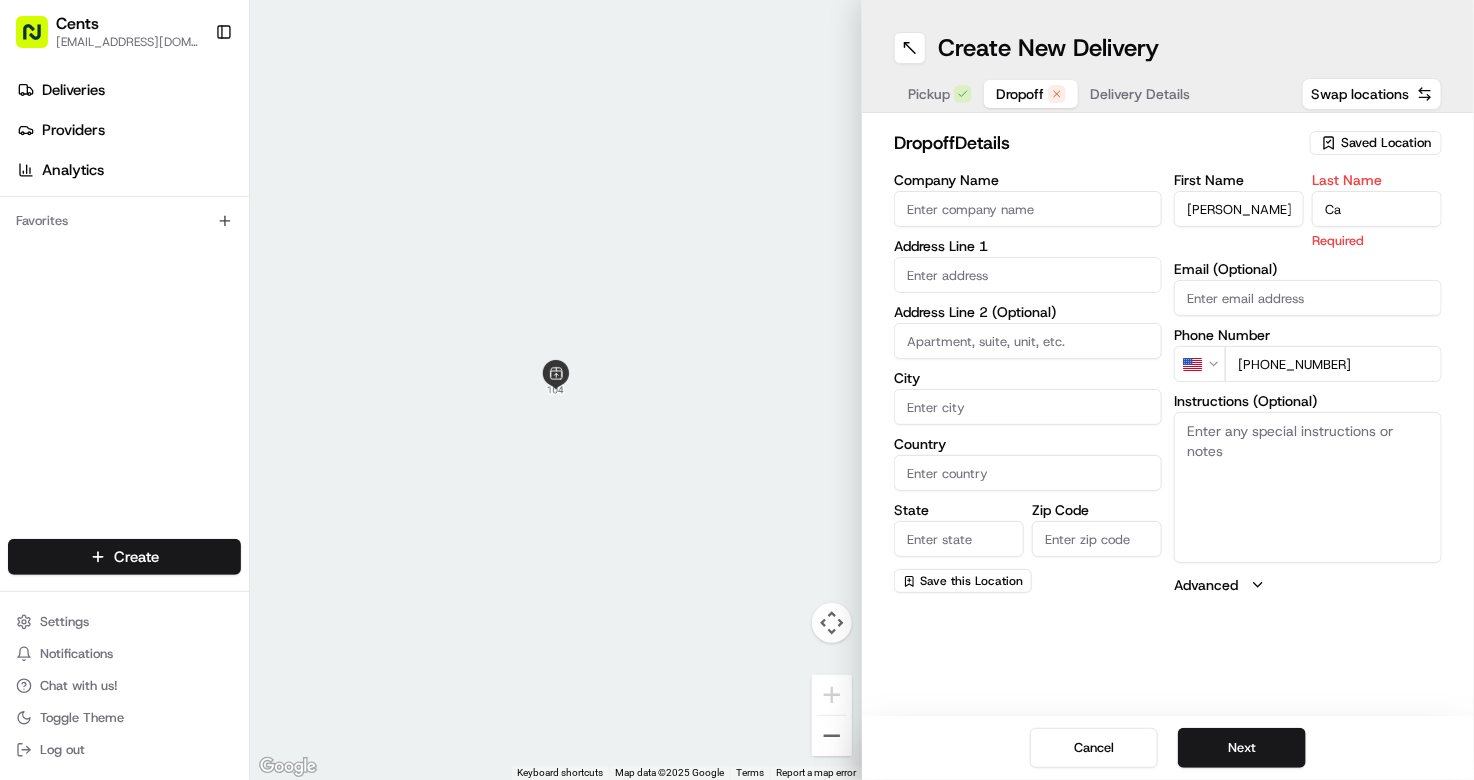 type on "Cal" 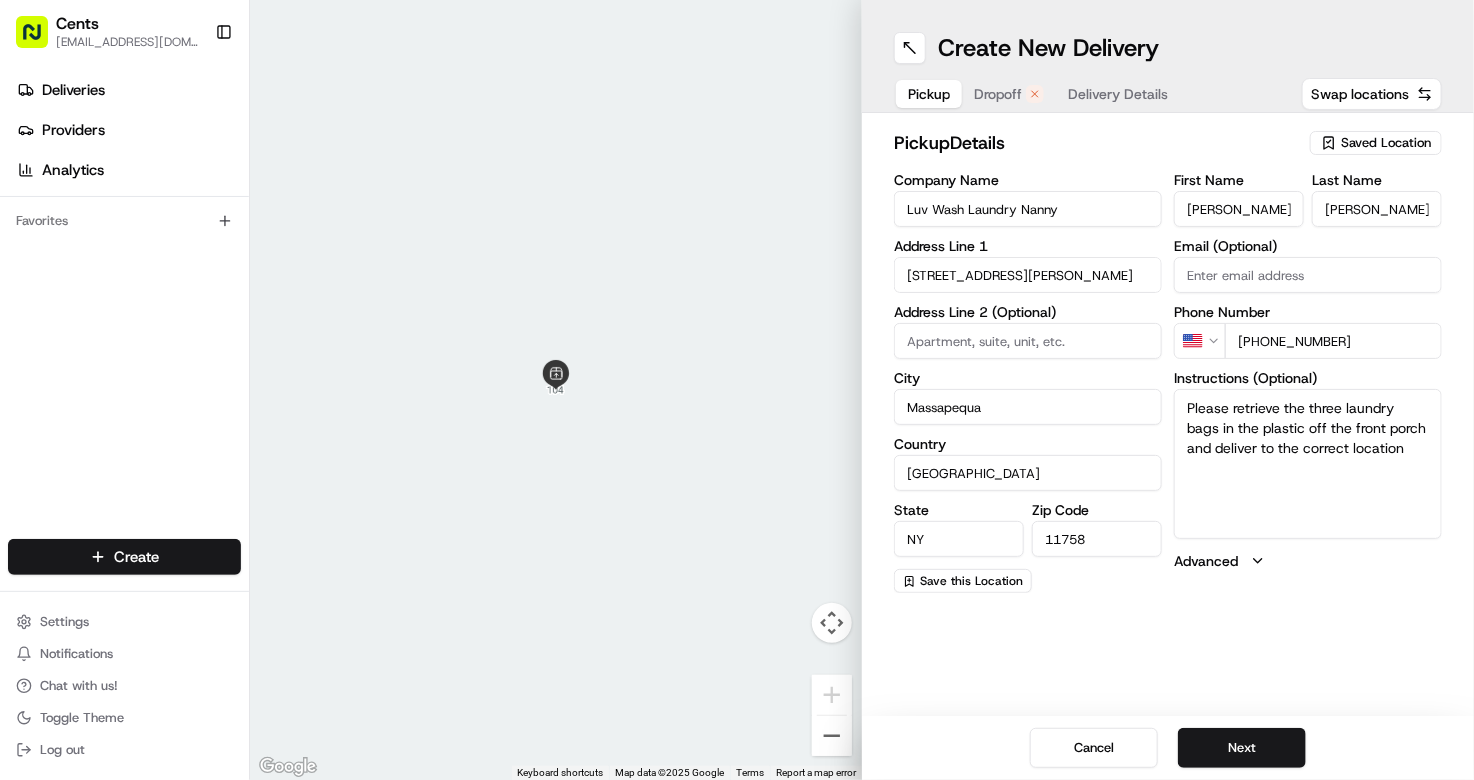 click on "Pickup" at bounding box center [929, 94] 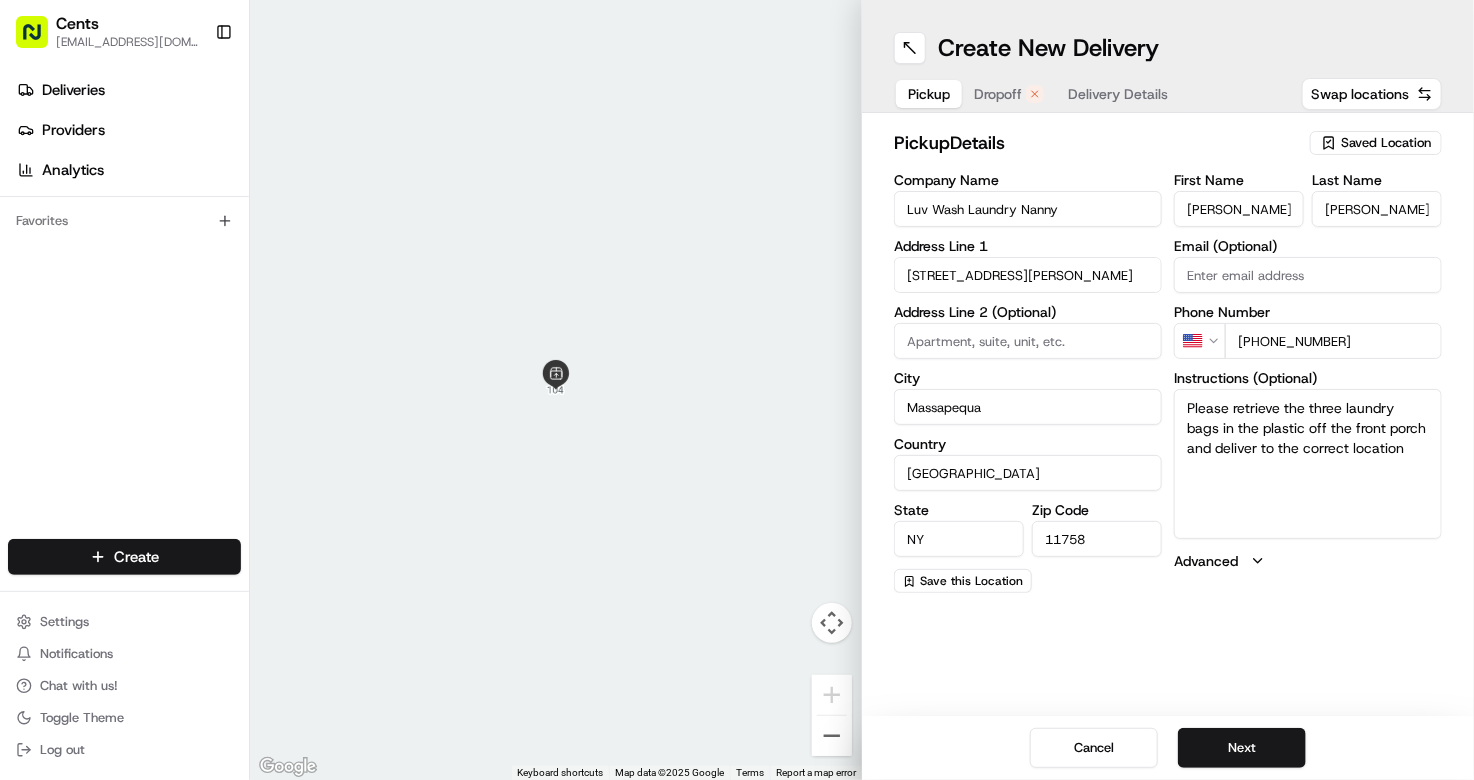 click on "Dropoff" at bounding box center (1009, 94) 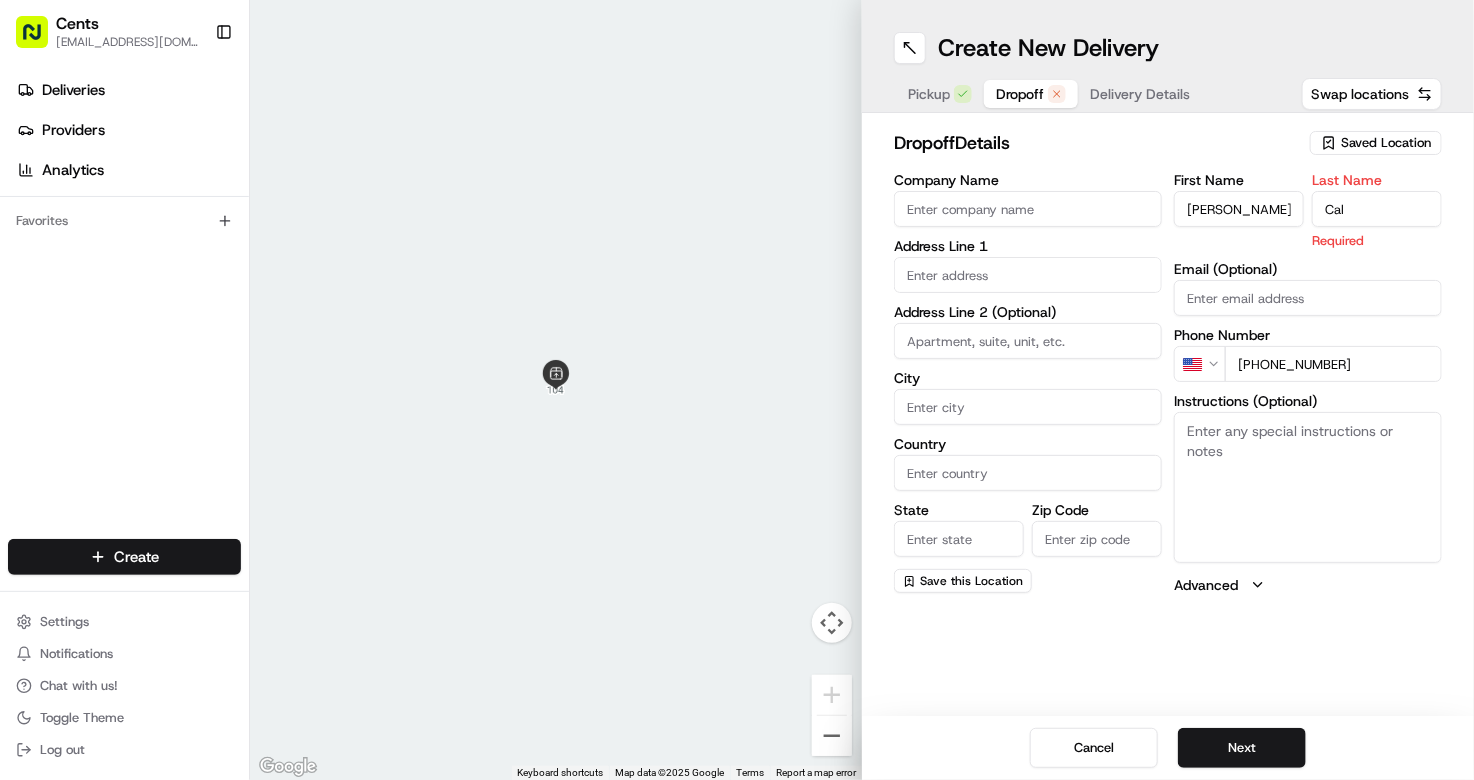 click on "Cal" at bounding box center (1377, 209) 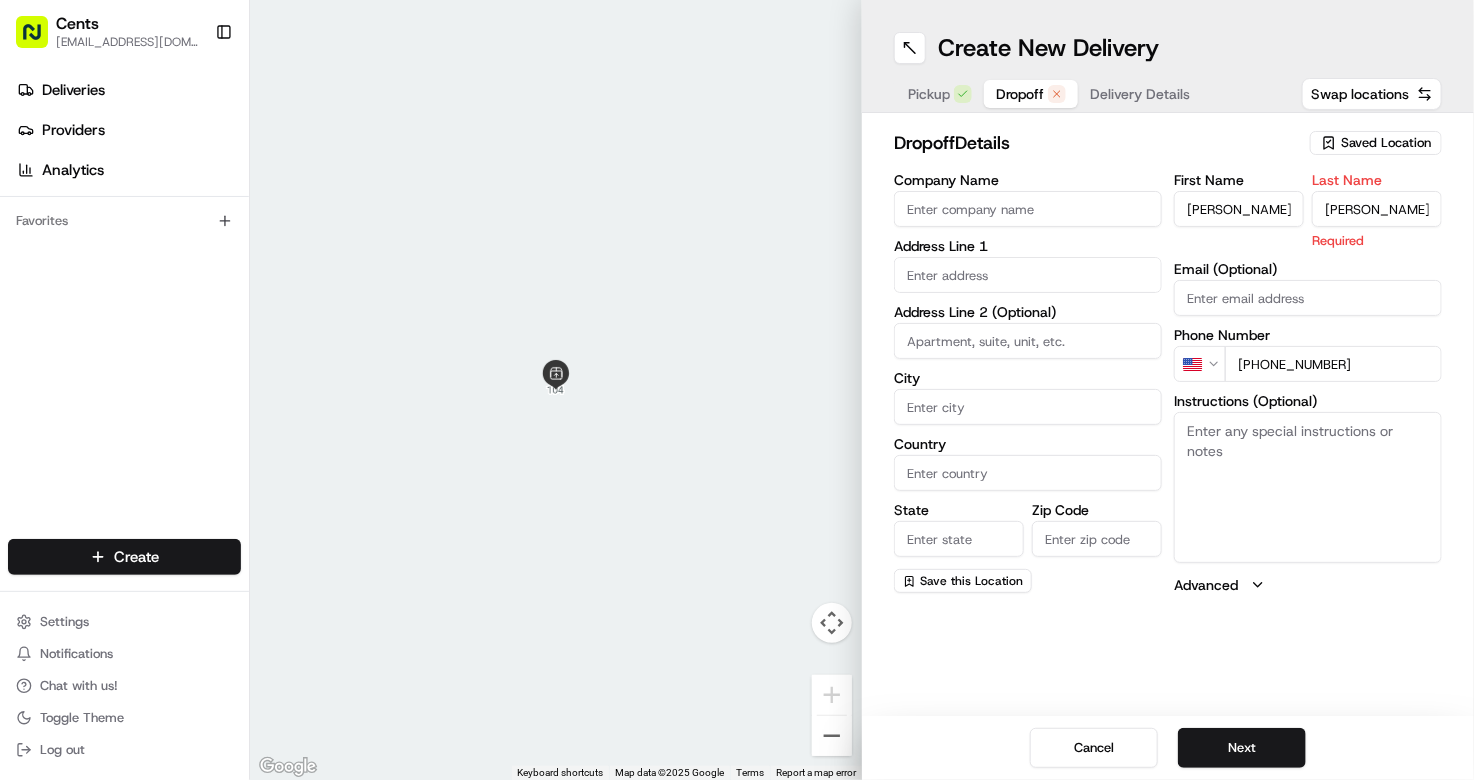 type on "[PERSON_NAME]" 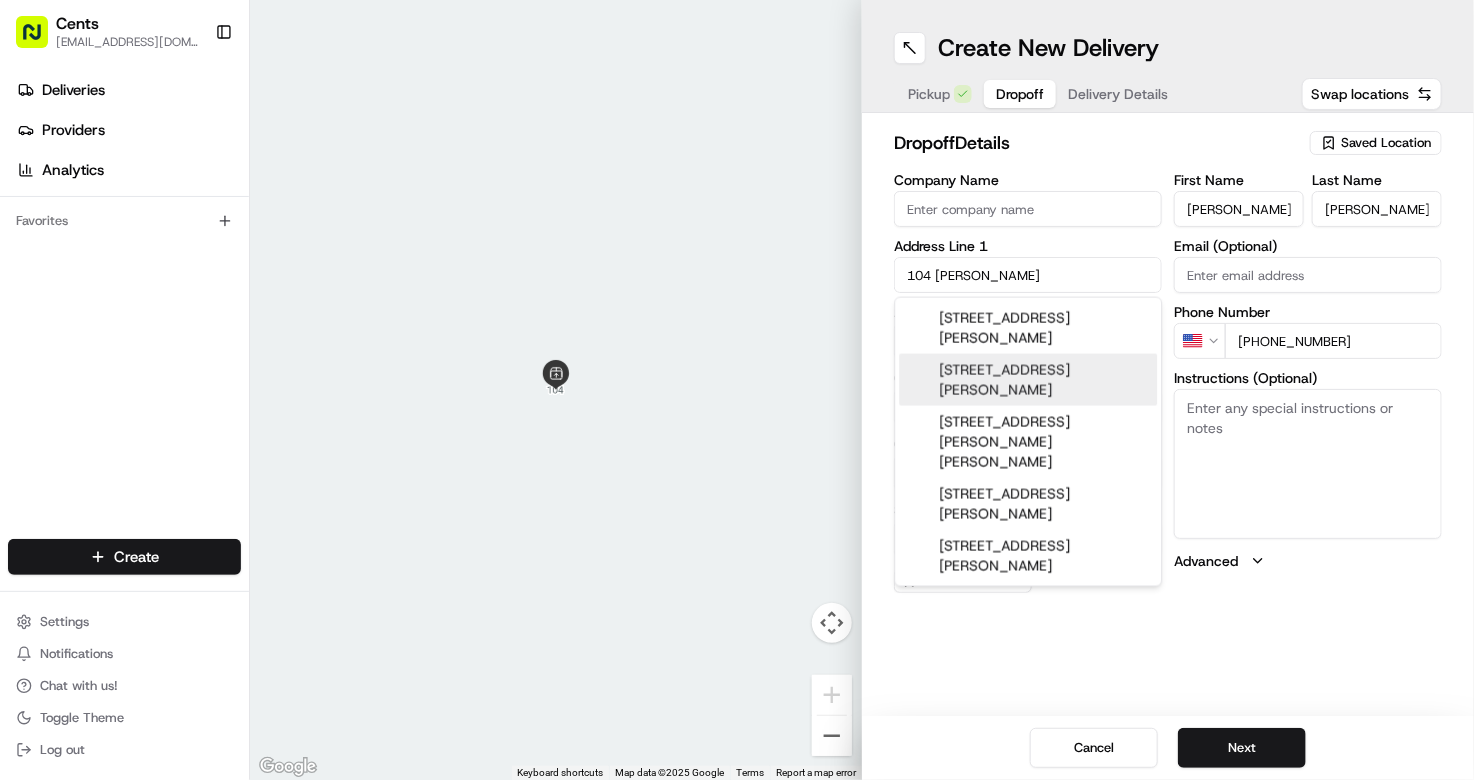 click on "[STREET_ADDRESS][PERSON_NAME]" at bounding box center [1028, 380] 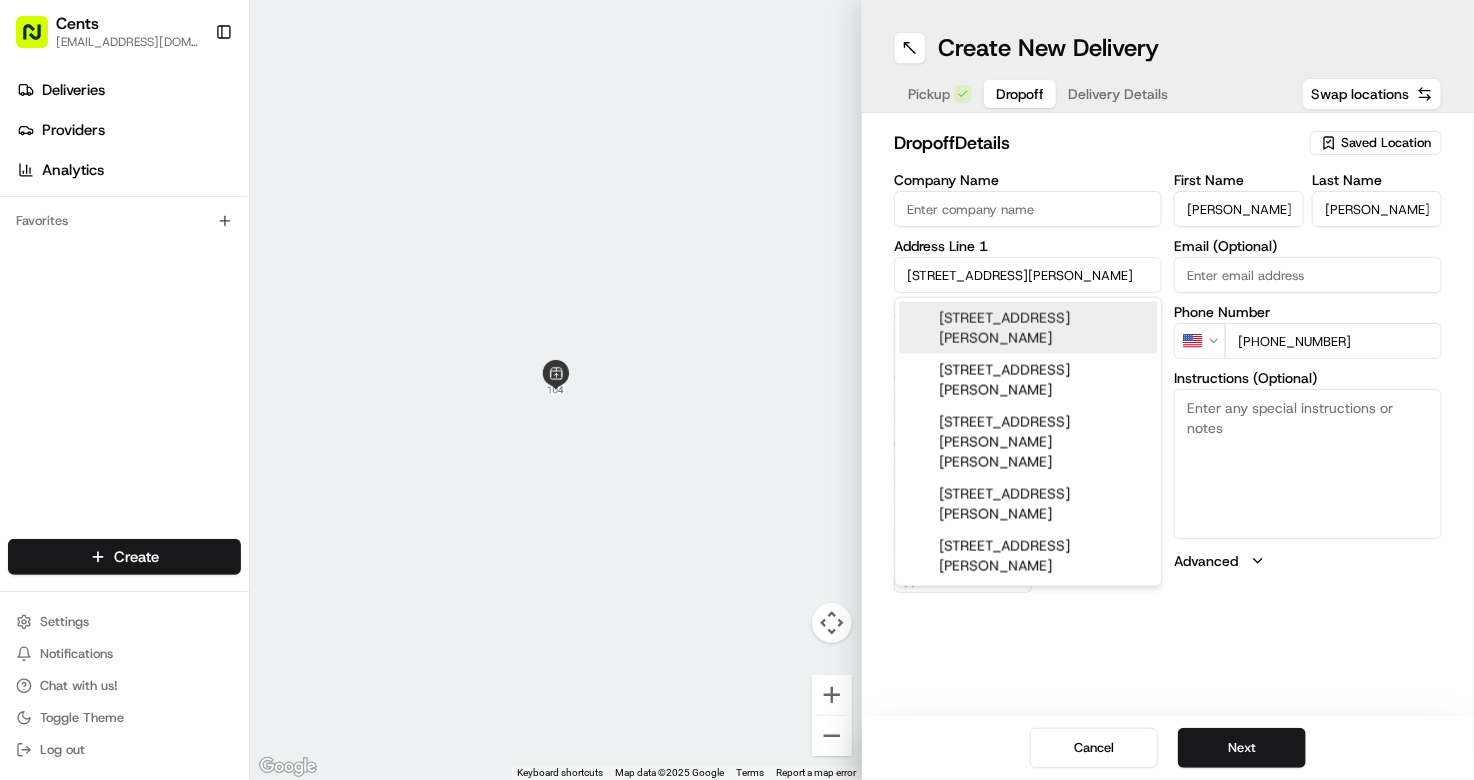 type on "[STREET_ADDRESS][PERSON_NAME]" 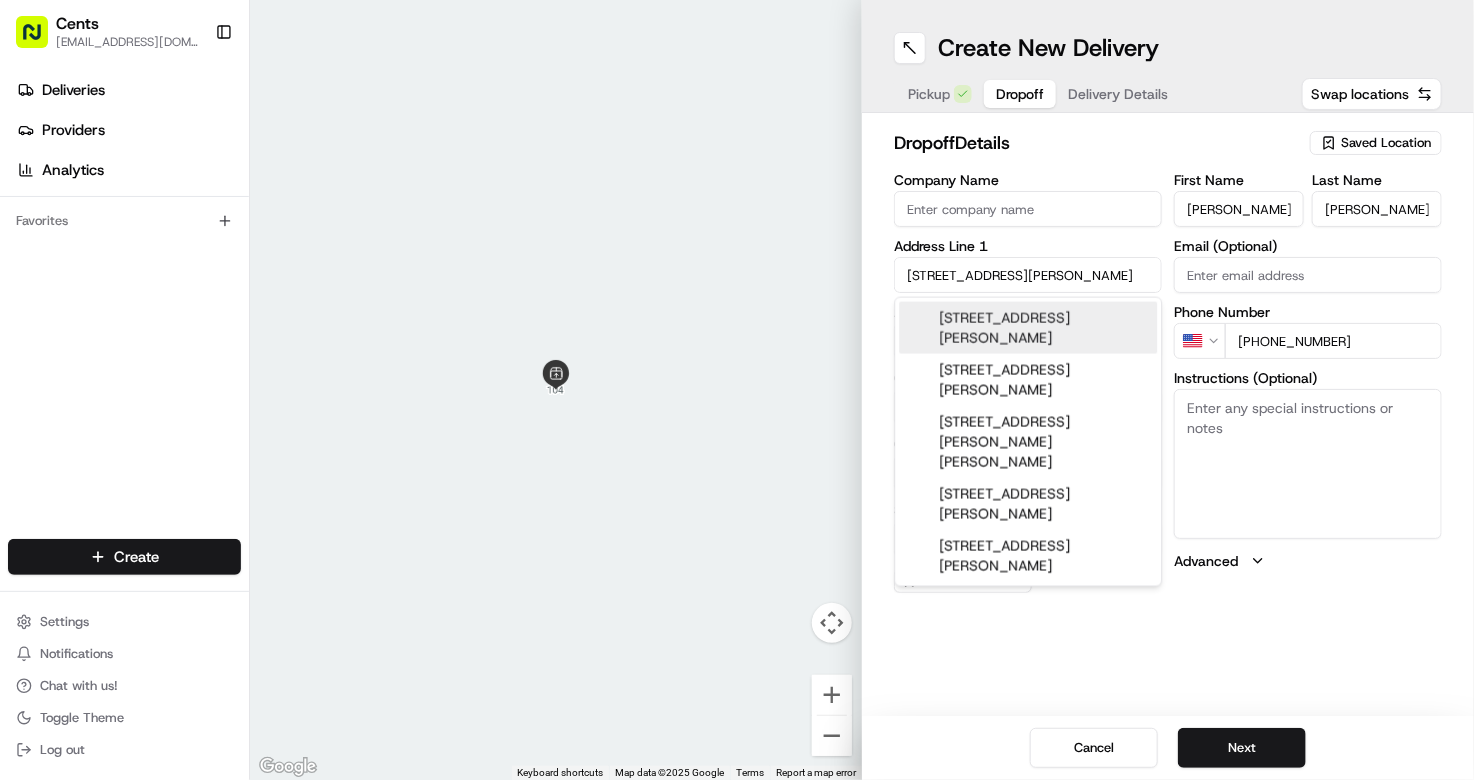 type on "Massapequa" 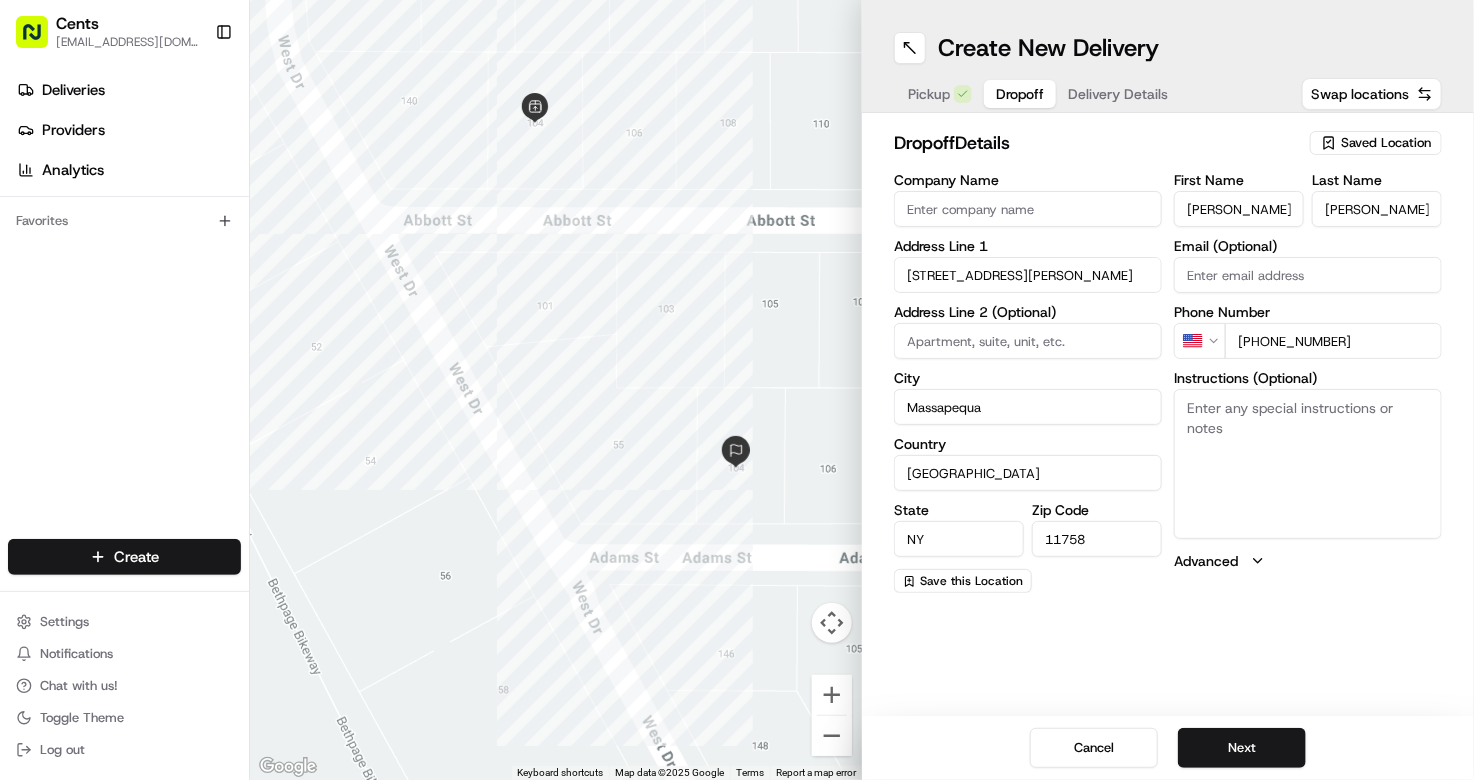 click on "Instructions (Optional)" at bounding box center (1308, 464) 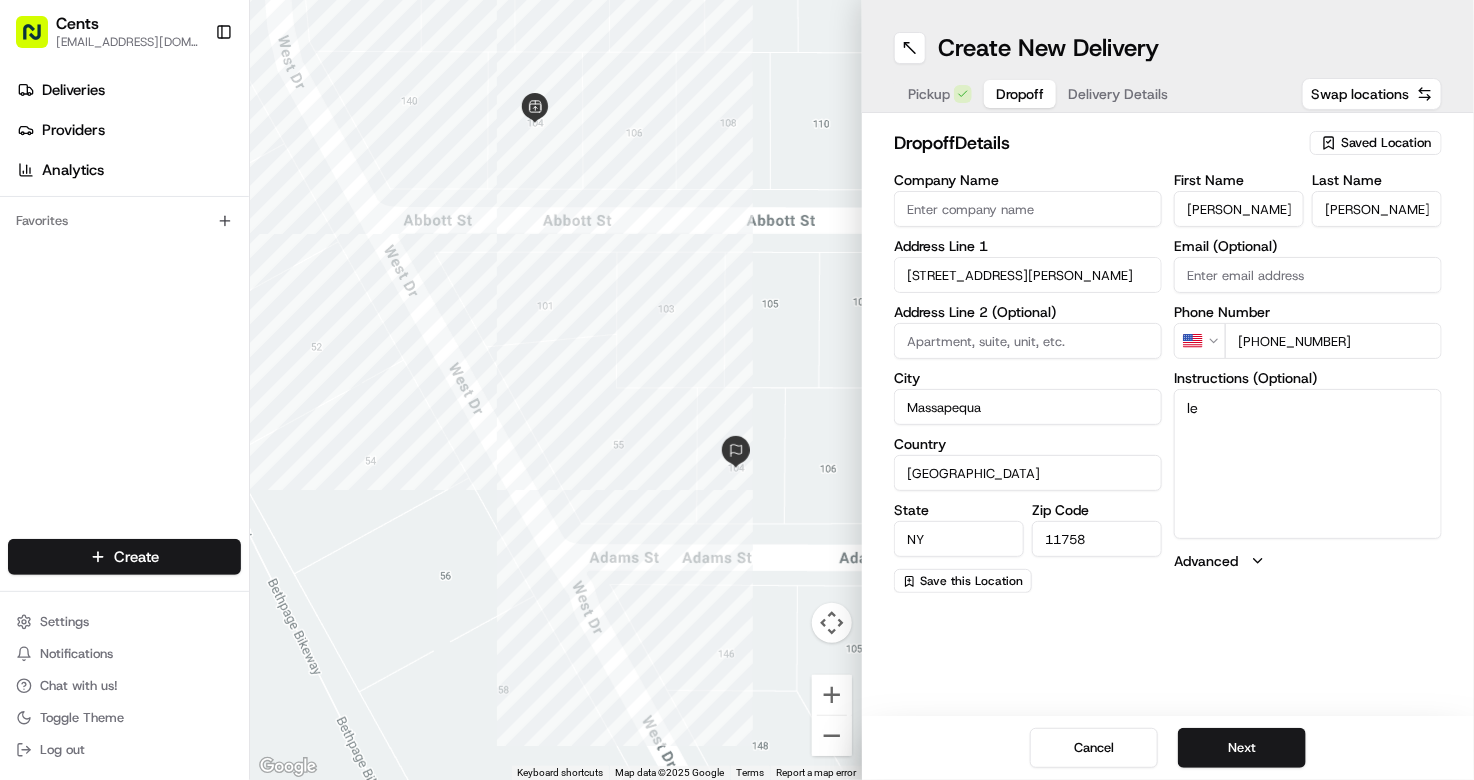type on "l" 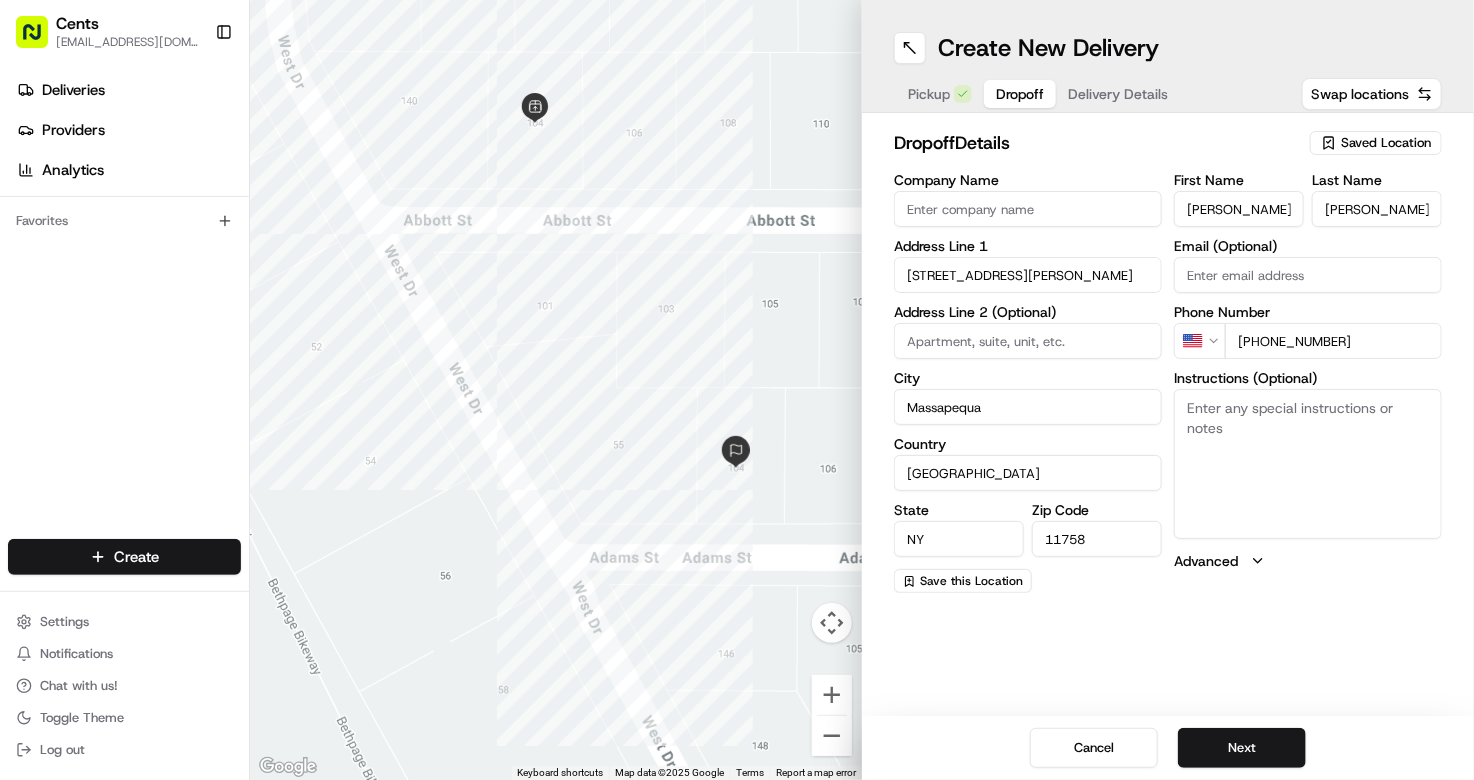 type on "O" 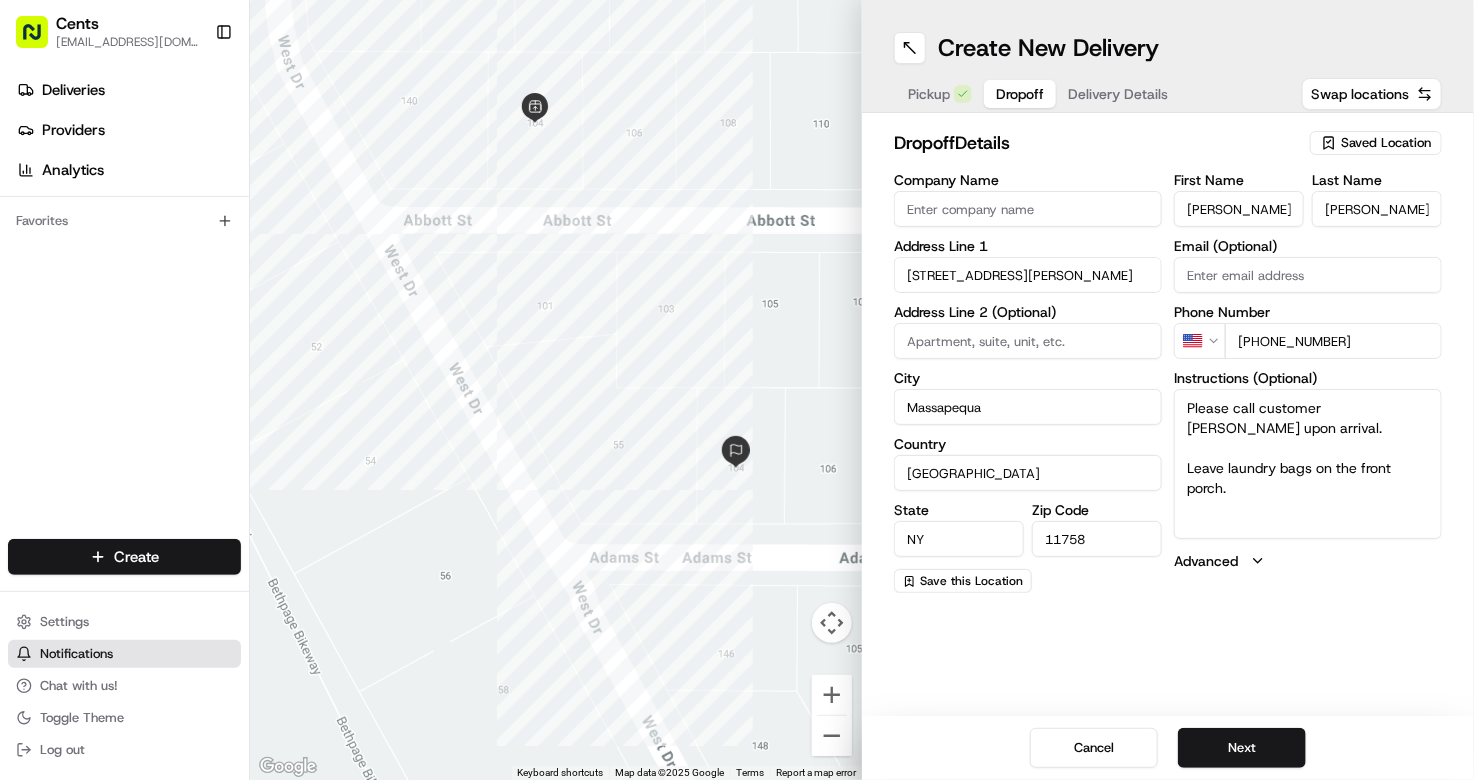 type on "Please call customer [PERSON_NAME] upon arrival.
Leave laundry bags on the front porch." 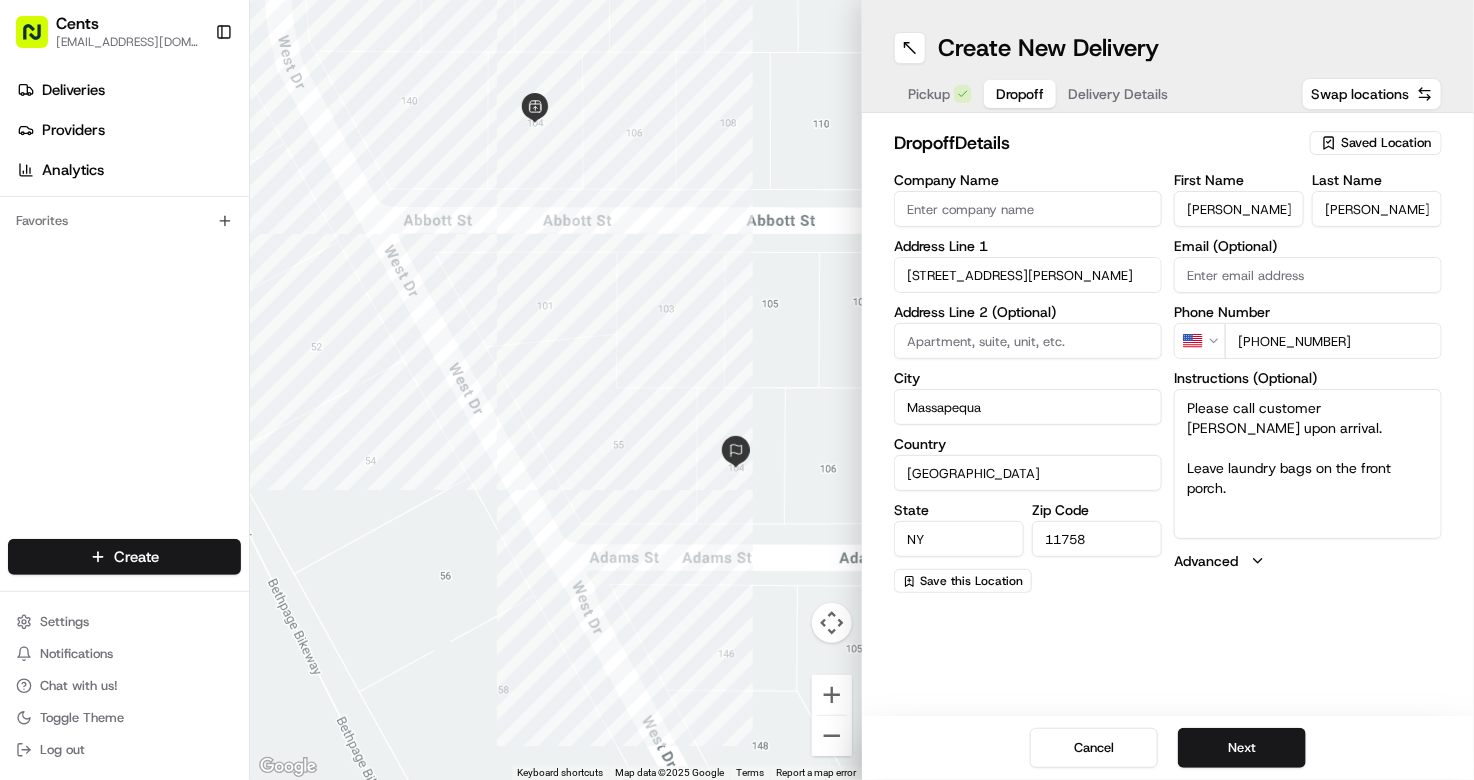 click on "Delivery Details" at bounding box center [1118, 94] 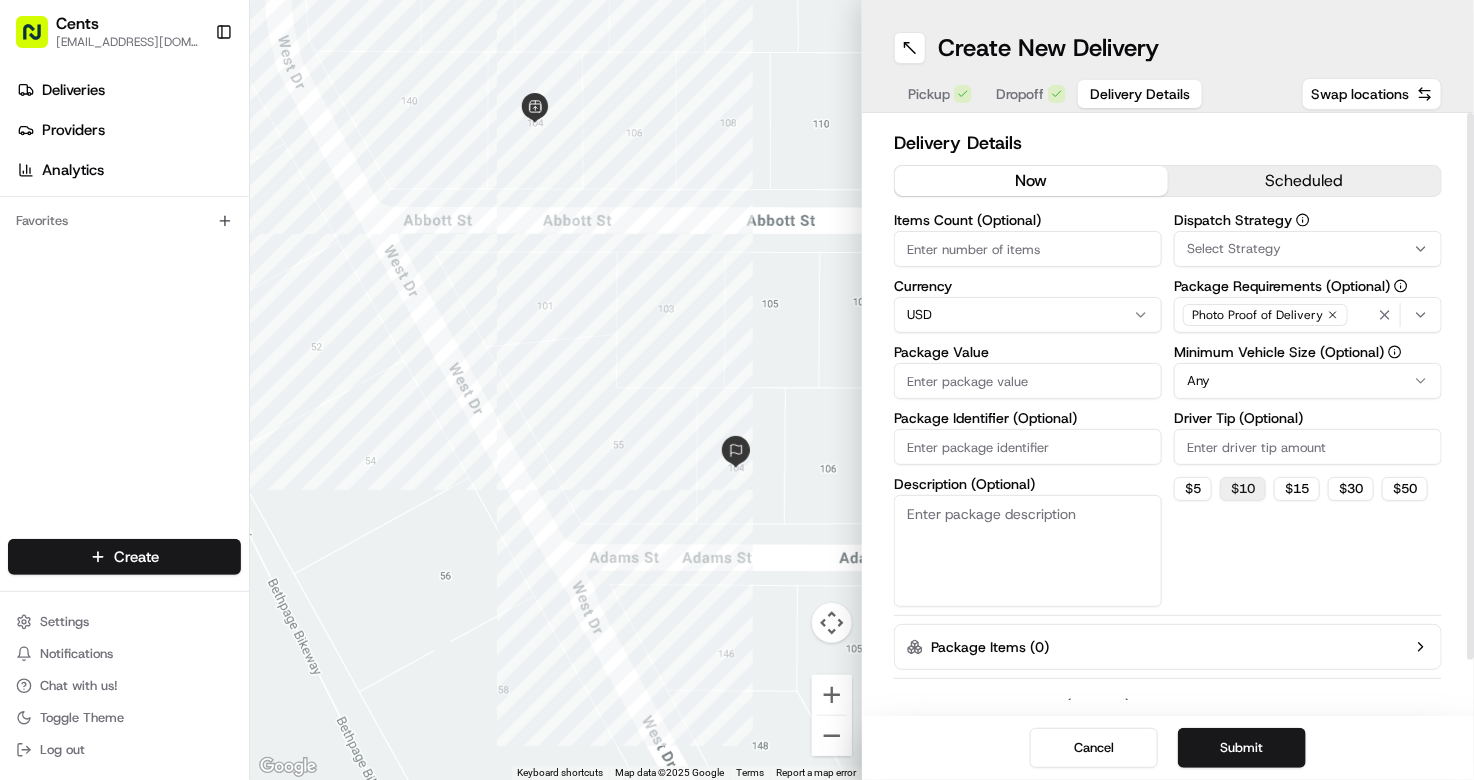 click on "$ 10" at bounding box center [1243, 489] 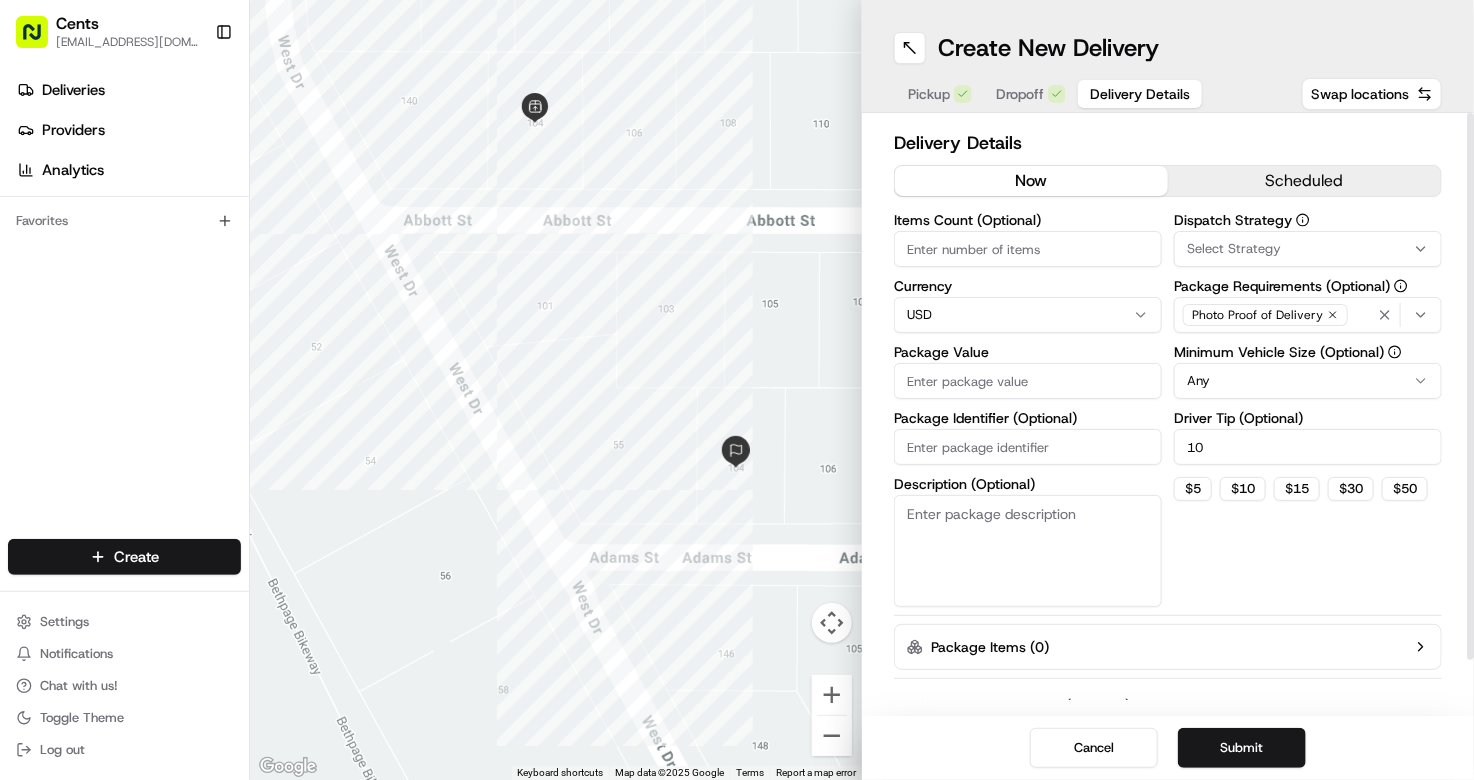click on "Items Count (Optional)" at bounding box center (1028, 220) 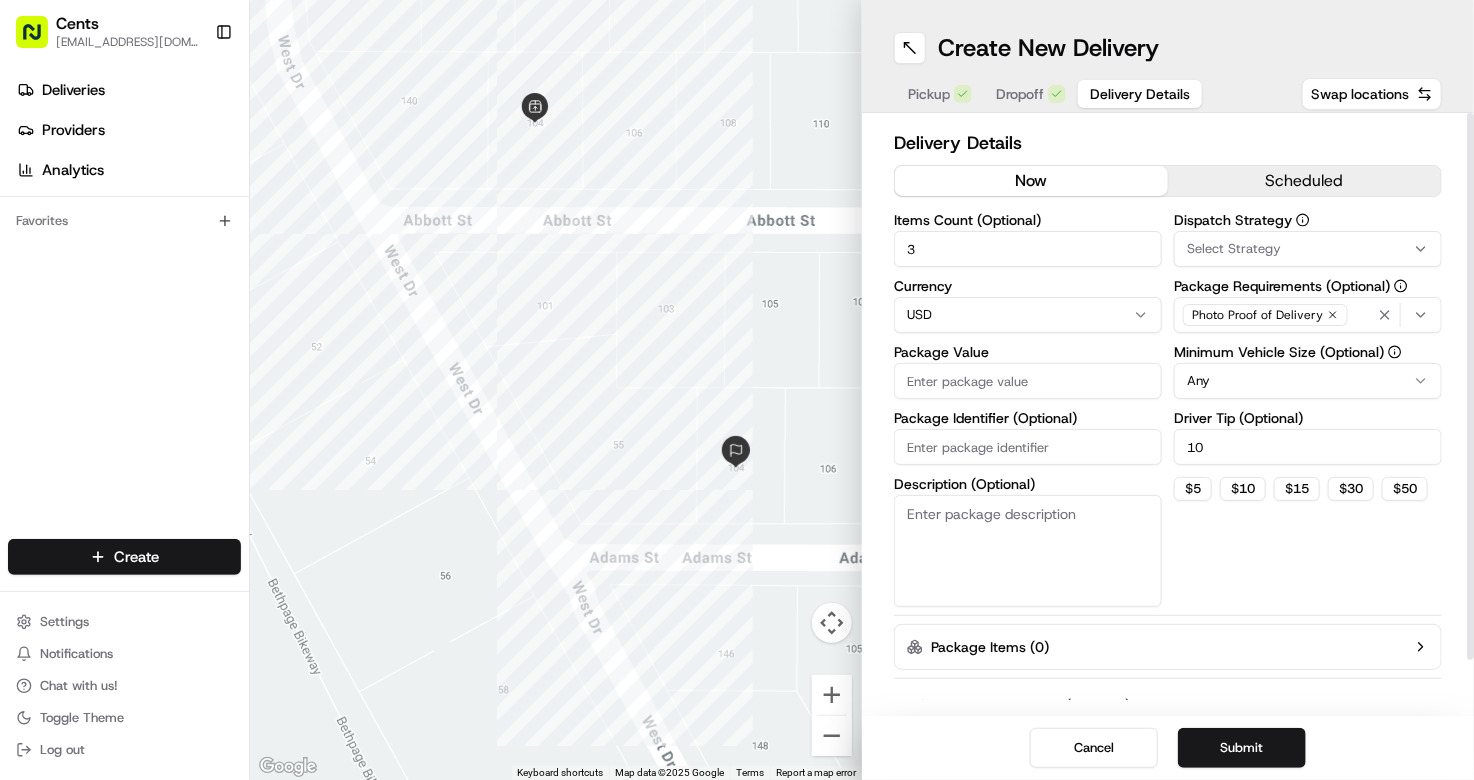 type on "3" 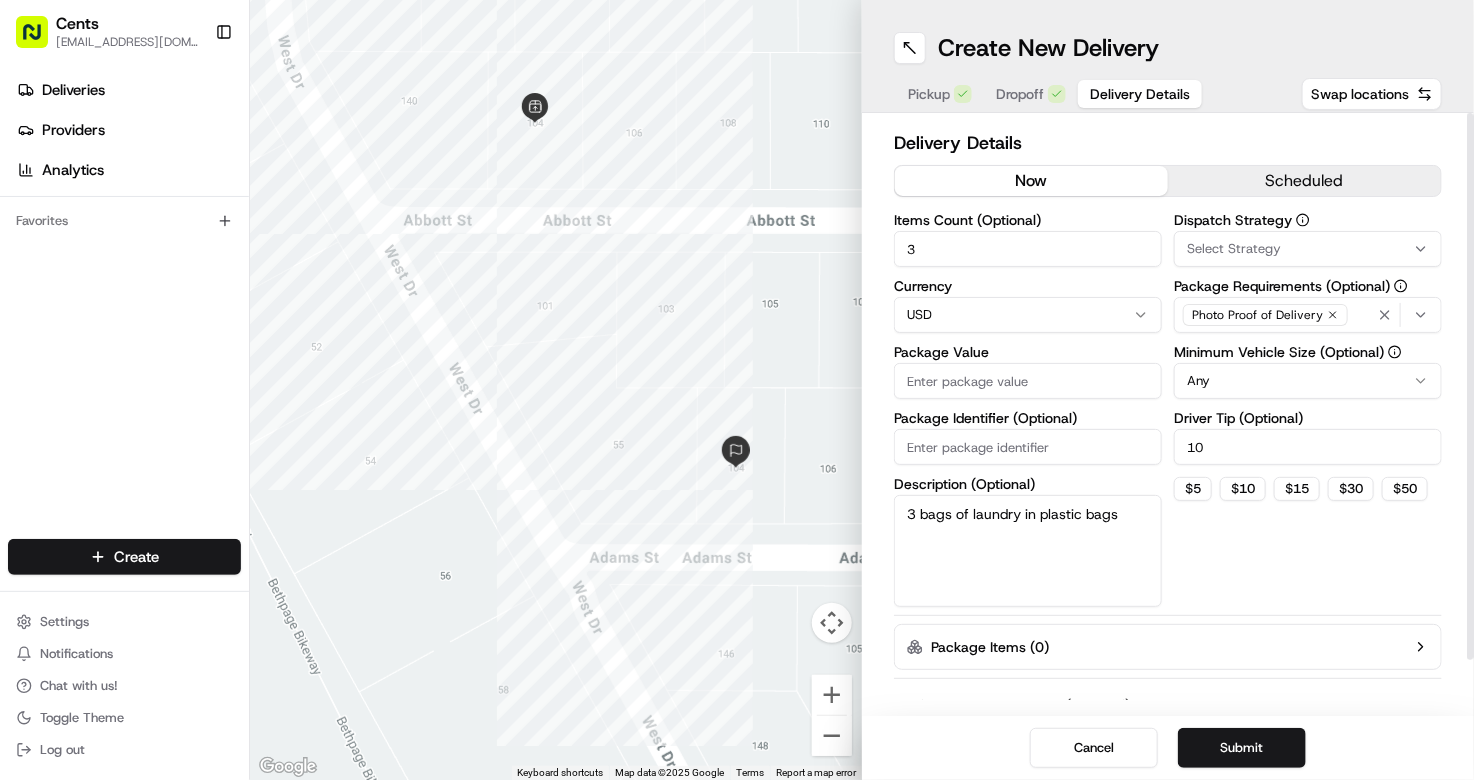 click at bounding box center (1405, 315) 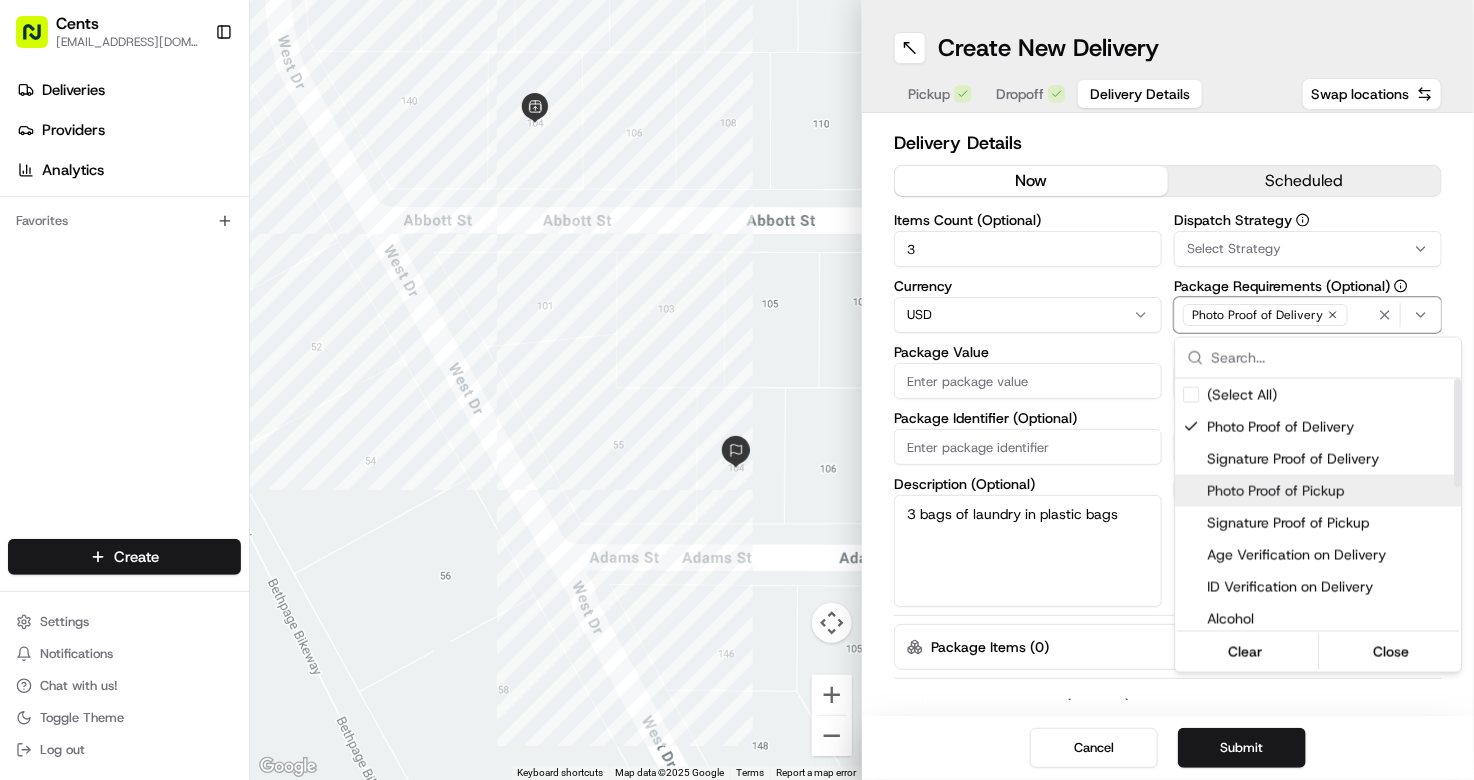 click on "Photo Proof of Pickup" at bounding box center (1330, 491) 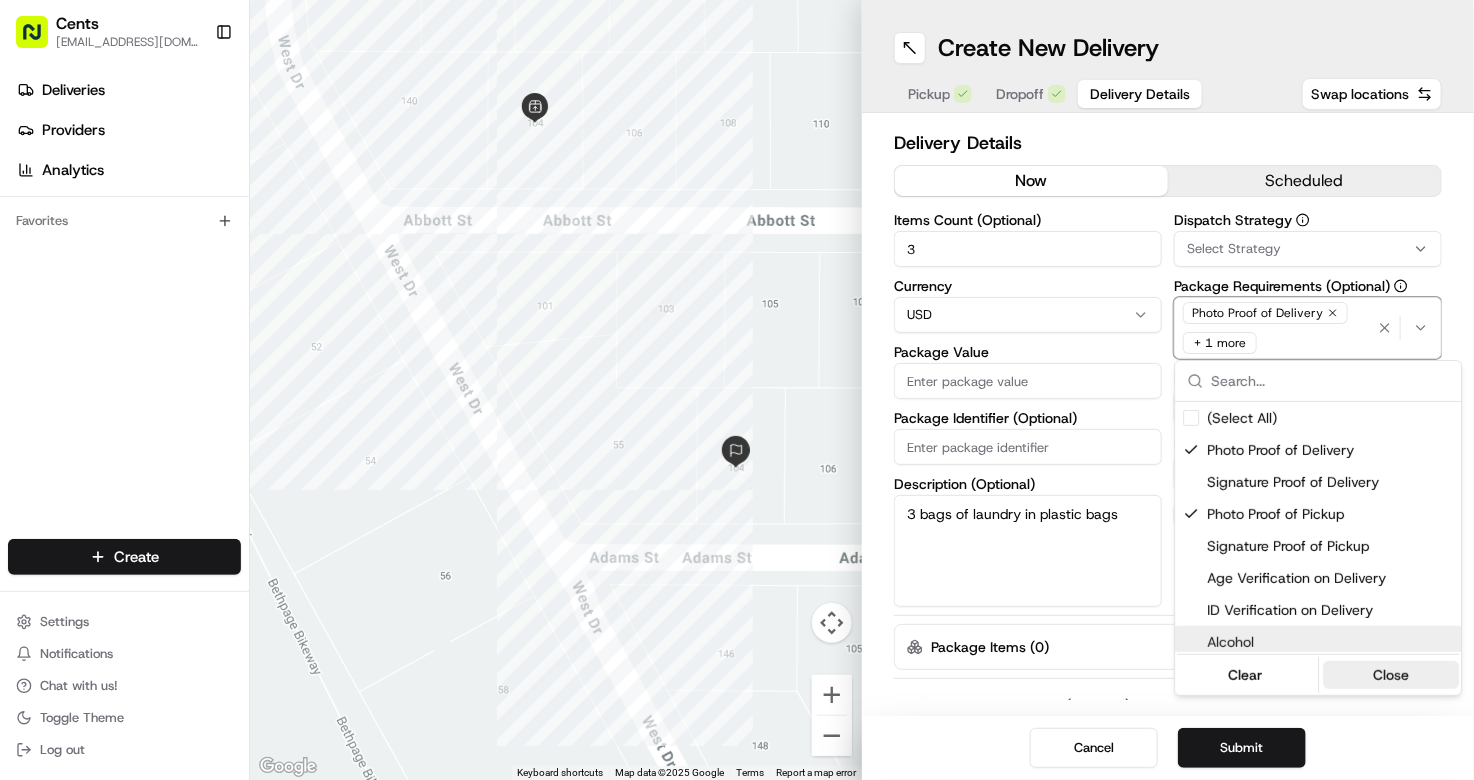 click on "Close" at bounding box center (1391, 675) 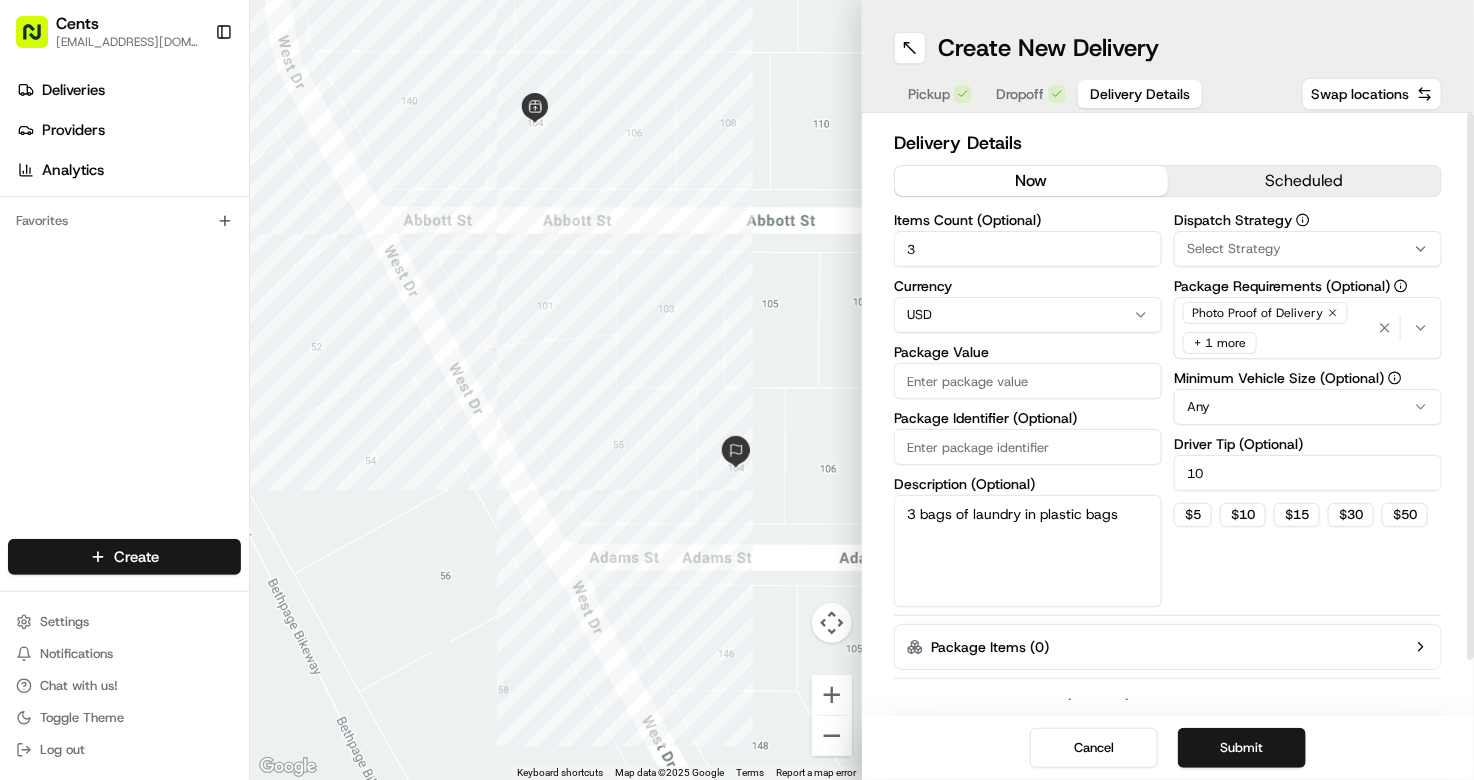 click on "3 bags of laundry in plastic bags" at bounding box center (1028, 551) 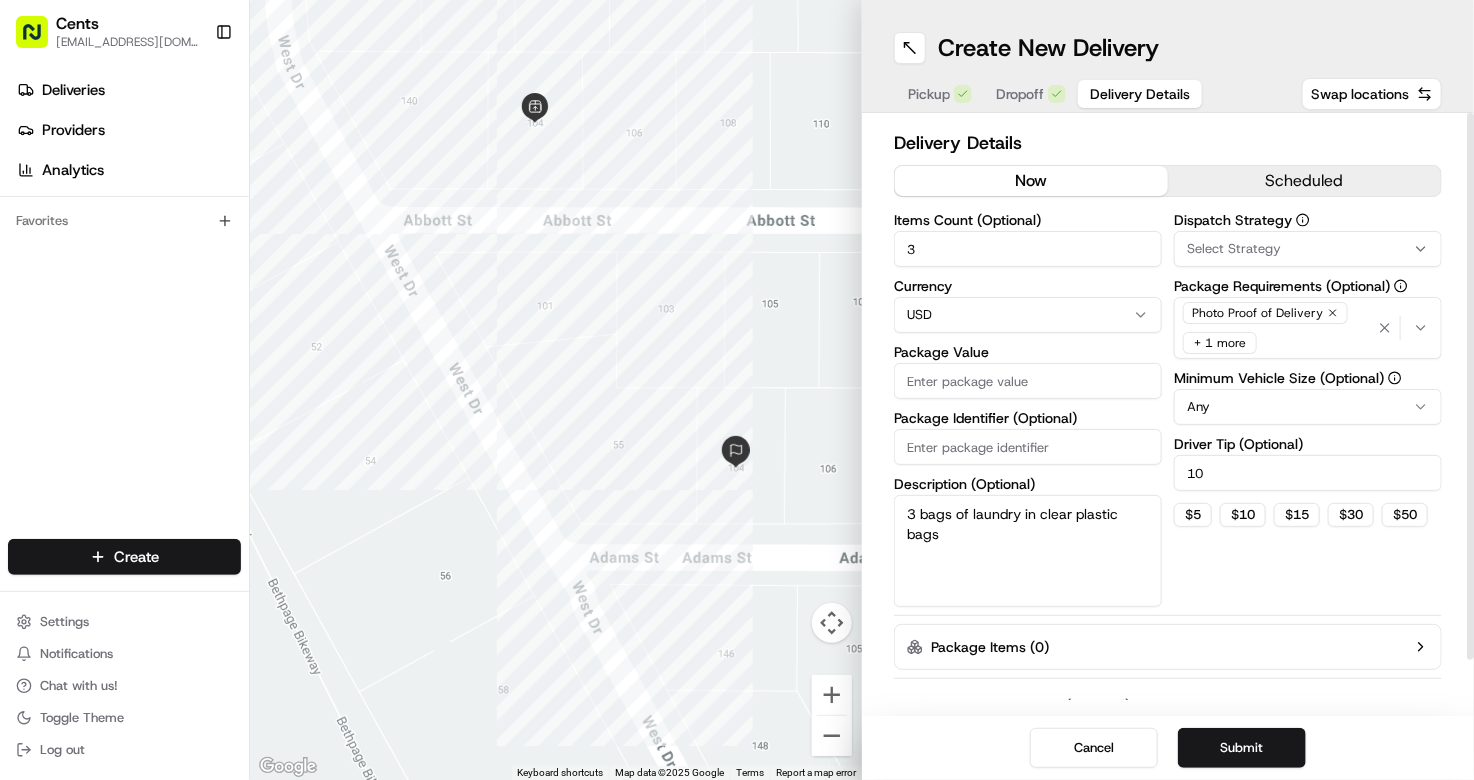 type on "3 bags of laundry in clear plastic bags" 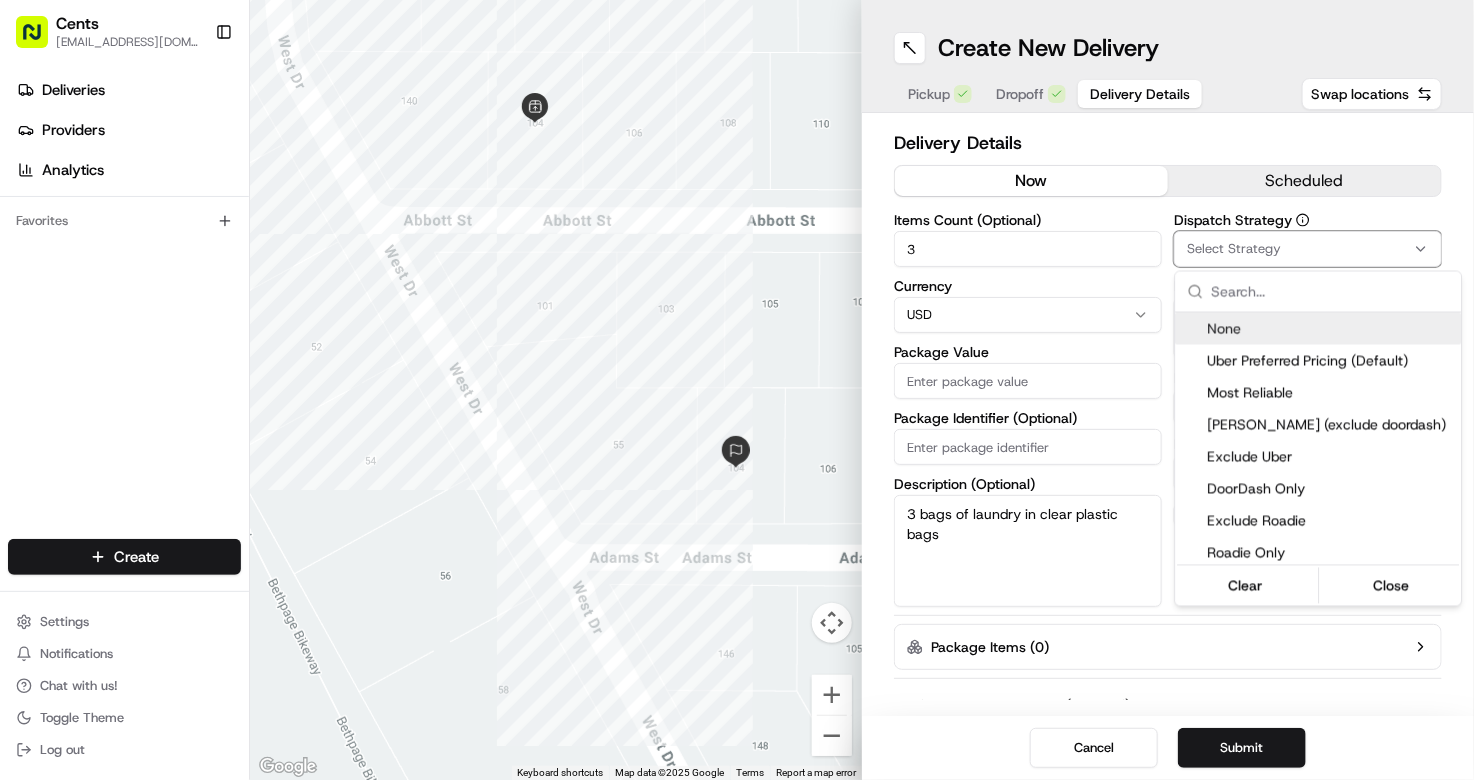 click on "Cents [EMAIL_ADDRESS][DOMAIN_NAME] Toggle Sidebar Deliveries Providers Analytics Favorites Main Menu Members & Organization Organization Users Roles Preferences Customization Tracking Orchestration Automations Dispatch Strategy Locations Pickup Locations Dropoff Locations Billing Billing Refund Requests Integrations Notification Triggers Webhooks API Keys Request Logs Create Settings Notifications Chat with us! Toggle Theme Log out ← Move left → Move right ↑ Move up ↓ Move down + Zoom in - Zoom out Home Jump left by 75% End Jump right by 75% Page Up Jump up by 75% Page Down Jump down by 75% Keyboard shortcuts Map Data Map data ©2025 Google Map data ©2025 Google 10 m  Click to toggle between metric and imperial units Terms Report a map error Create New Delivery Pickup Dropoff Delivery Details Swap locations Delivery Details now scheduled Items Count (Optional) 3 Currency USD Package Value Package Identifier (Optional) Description (Optional) 3 bags of laundry in clear plastic bags + 1 more Any $" at bounding box center (737, 390) 